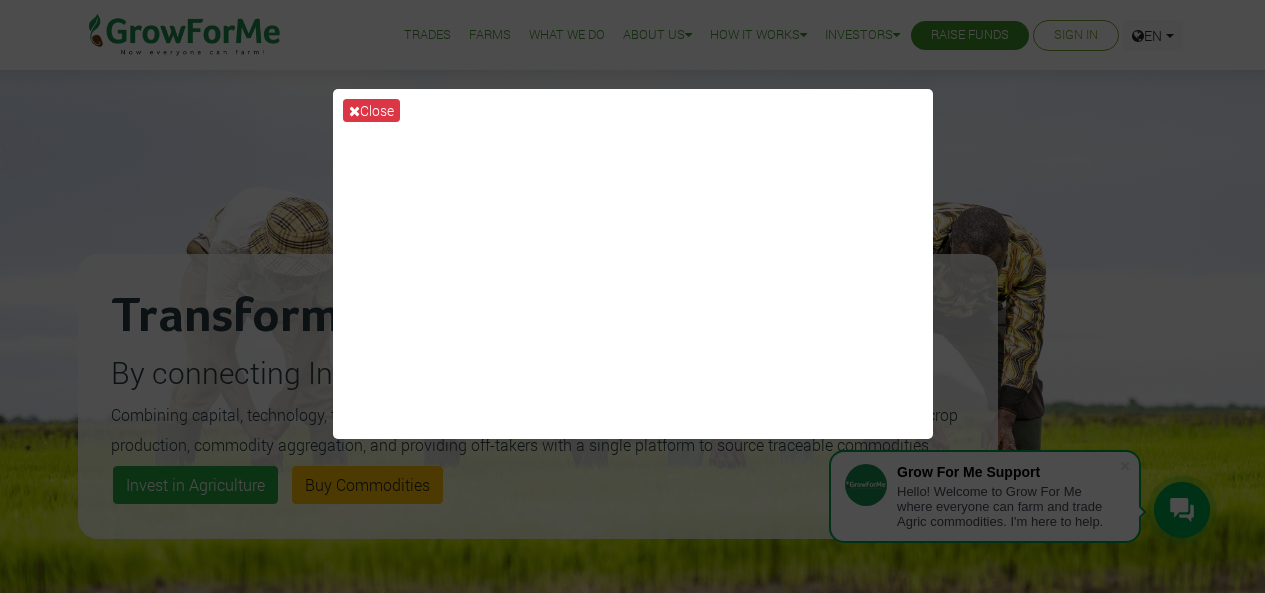 scroll, scrollTop: 0, scrollLeft: 0, axis: both 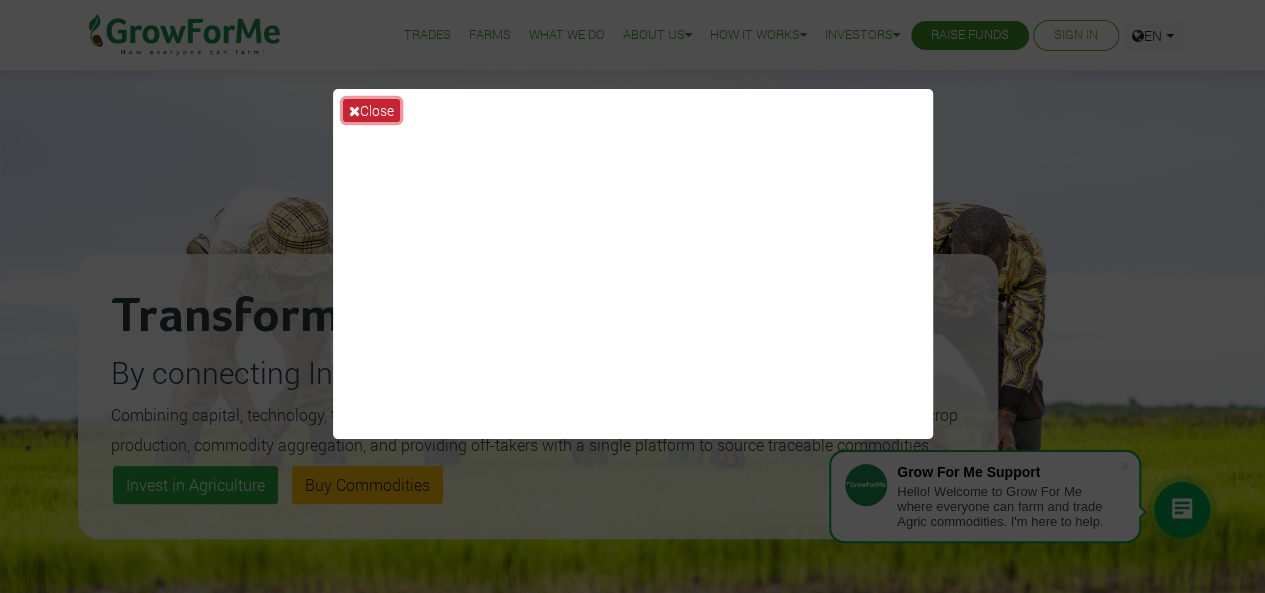 click on "Close" at bounding box center (371, 110) 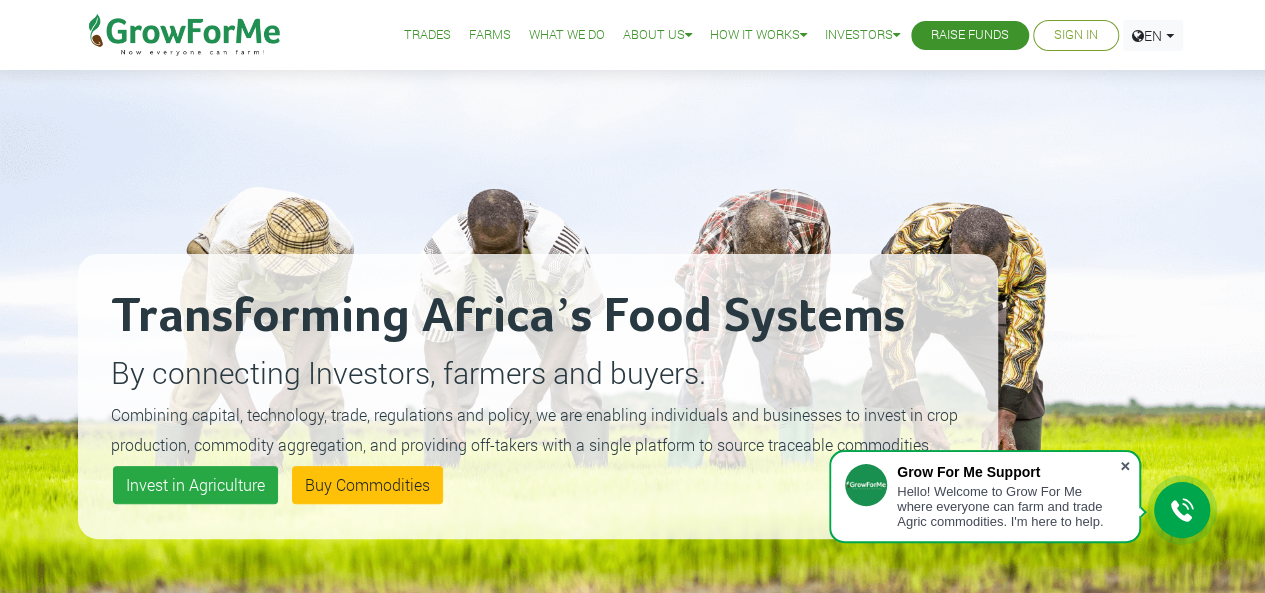 click at bounding box center [1125, 466] 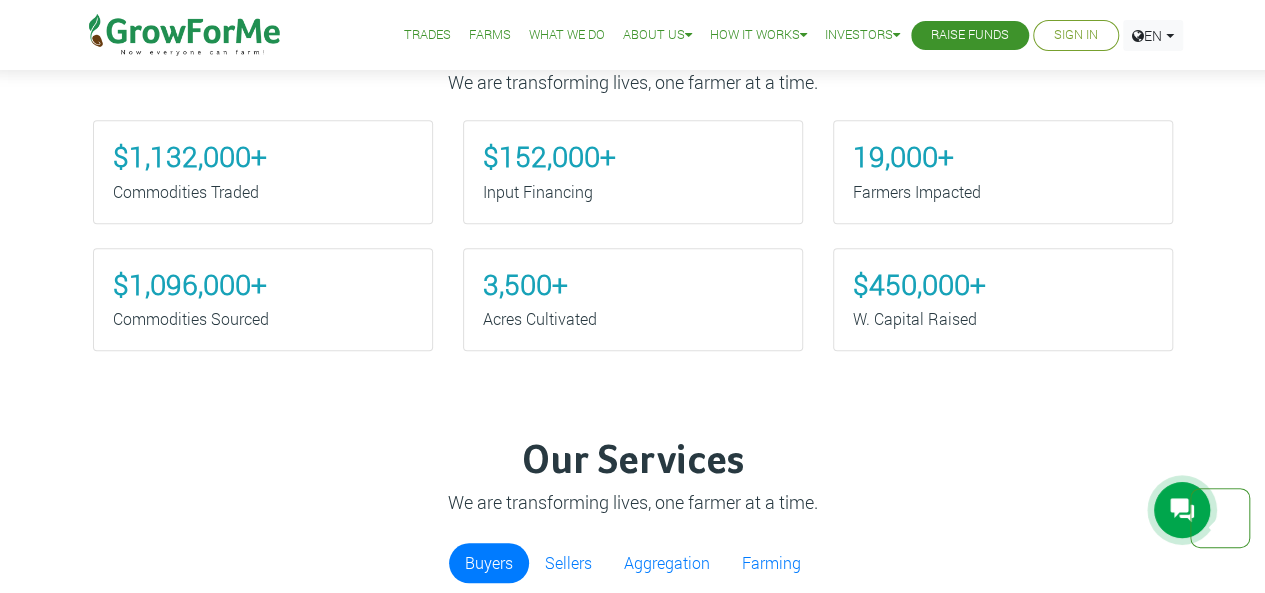 scroll, scrollTop: 818, scrollLeft: 0, axis: vertical 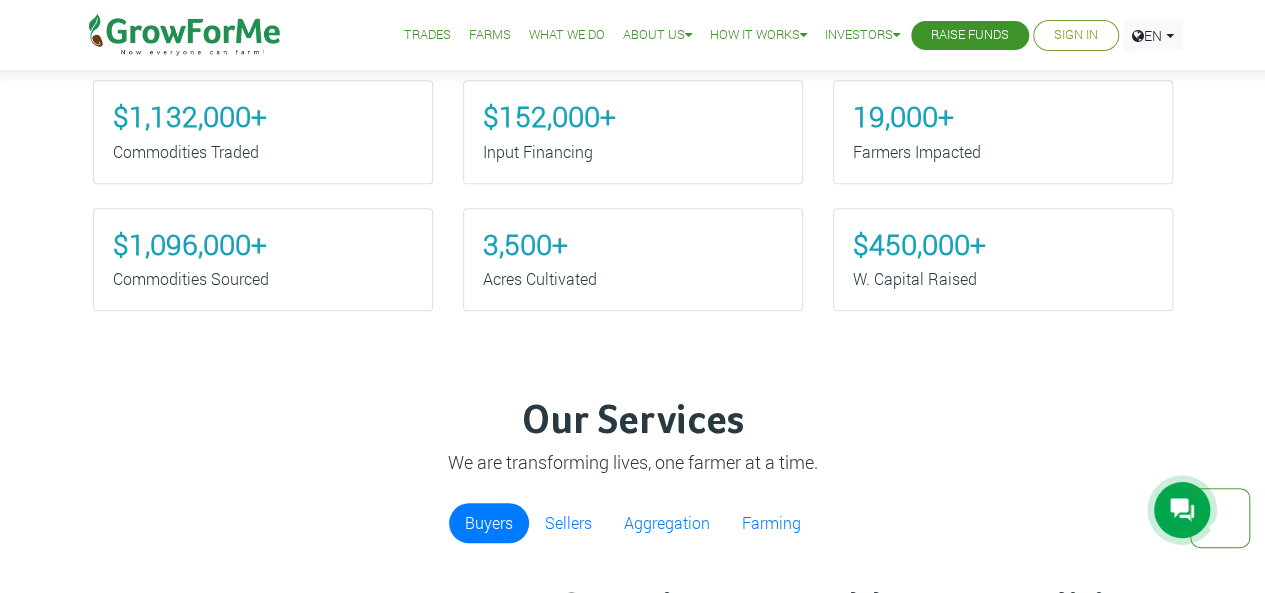 click on "Sign In" at bounding box center (1076, 35) 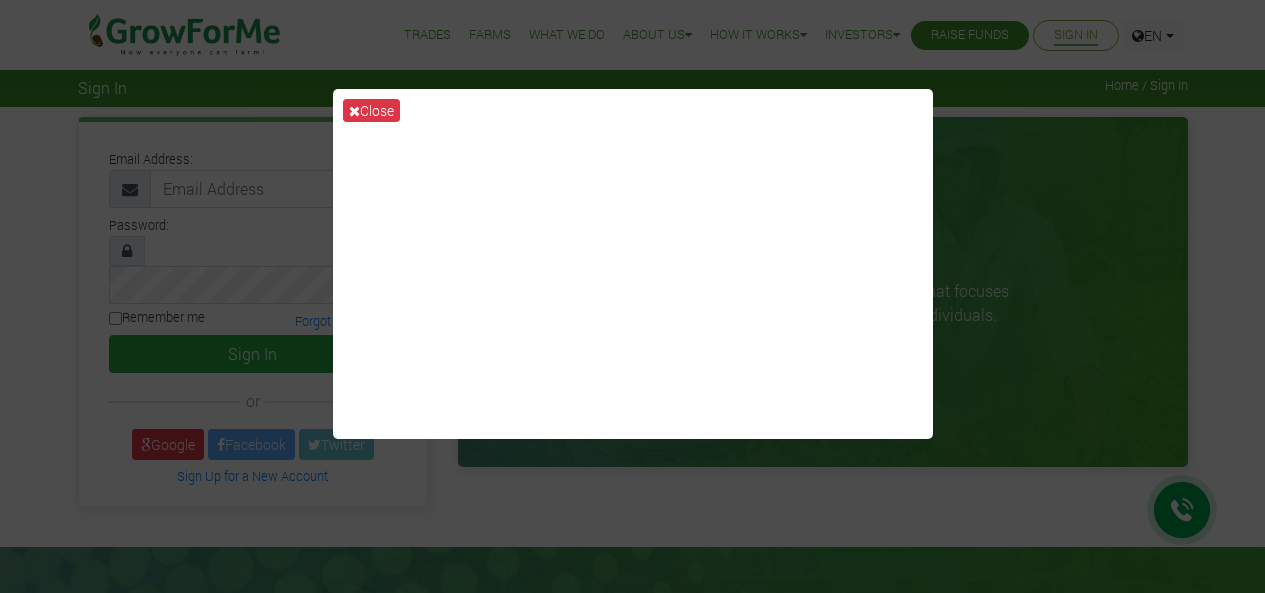 scroll, scrollTop: 0, scrollLeft: 0, axis: both 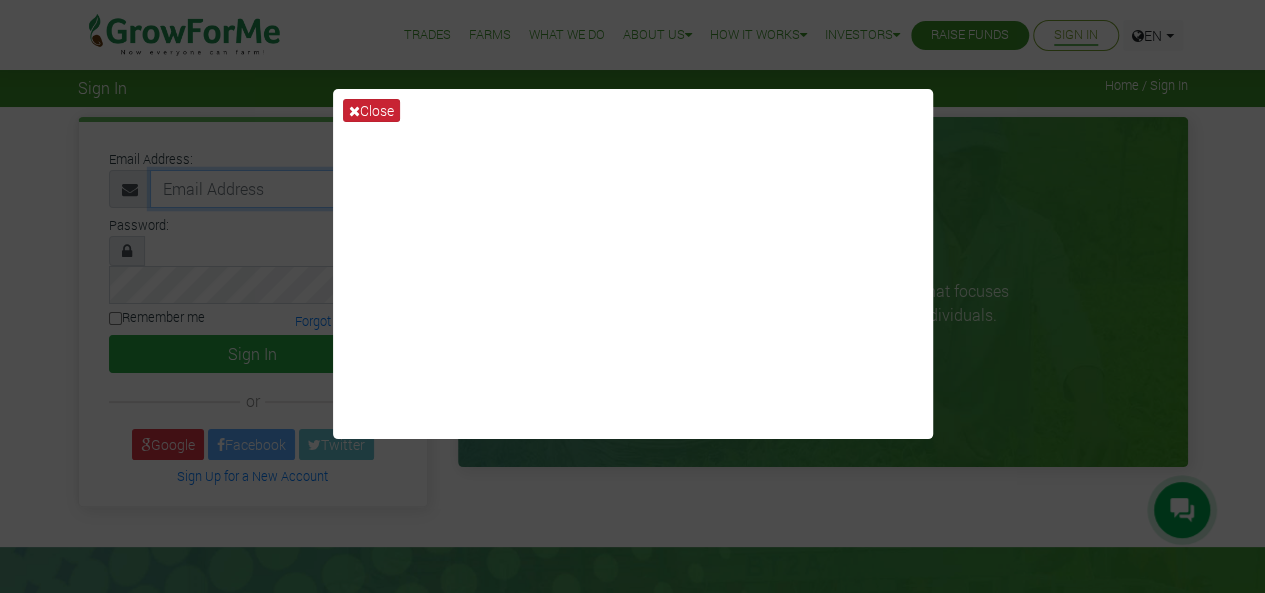 type on "[PERSON_NAME][EMAIL_ADDRESS][PERSON_NAME][DOMAIN_NAME]" 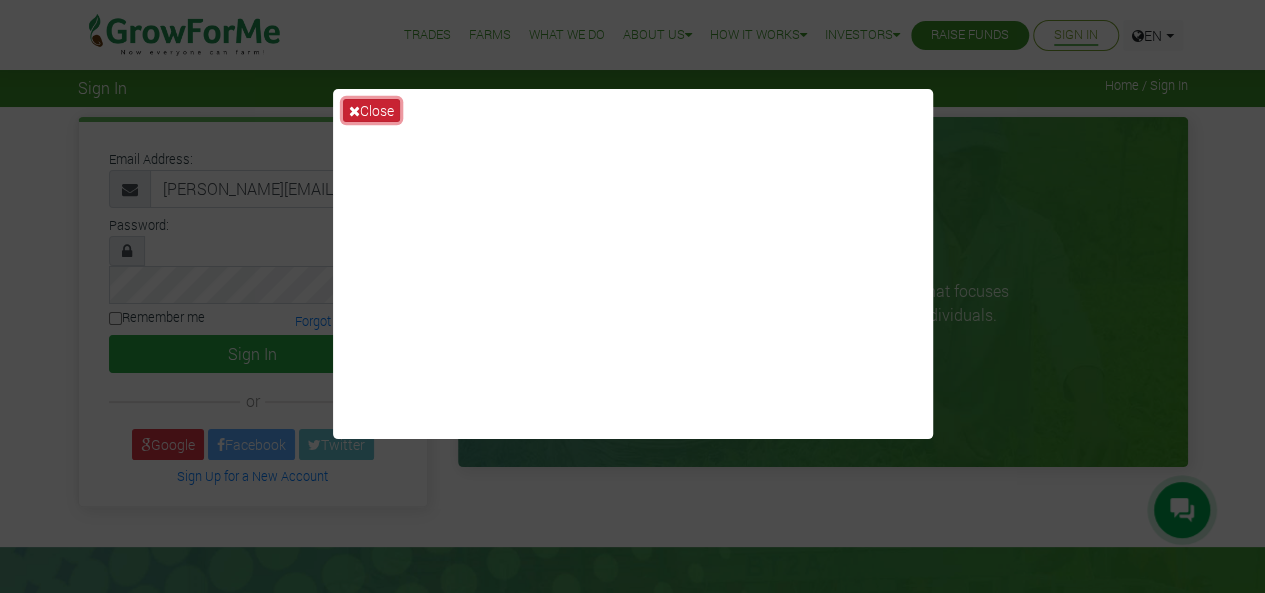 click on "Close" at bounding box center (371, 110) 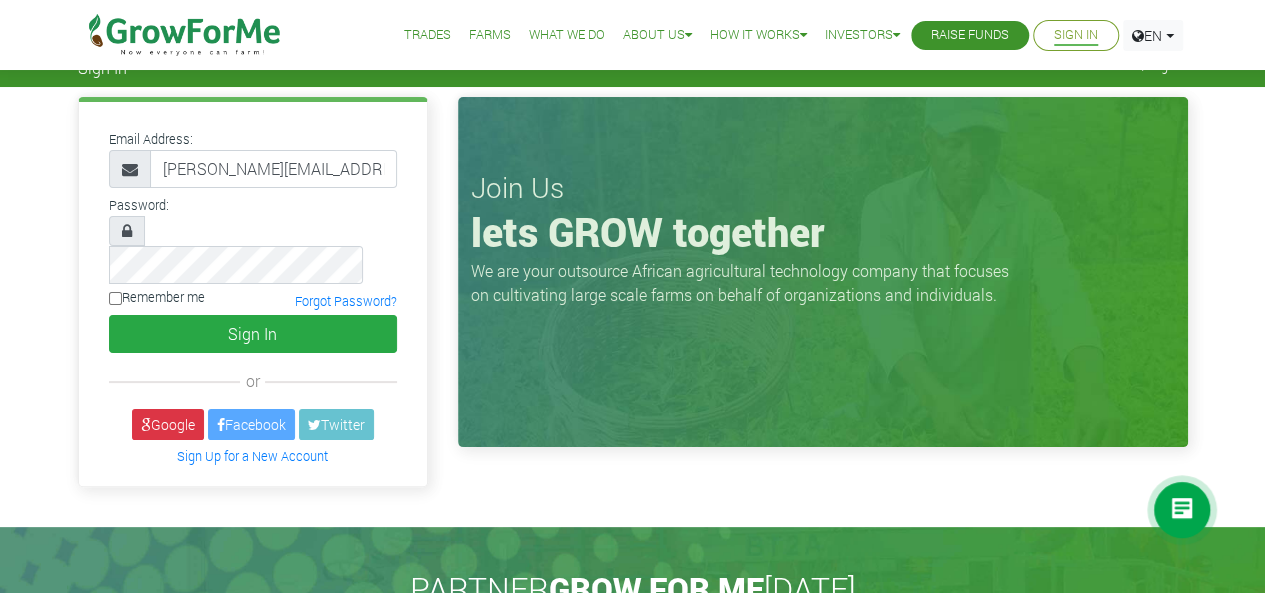 scroll, scrollTop: 0, scrollLeft: 0, axis: both 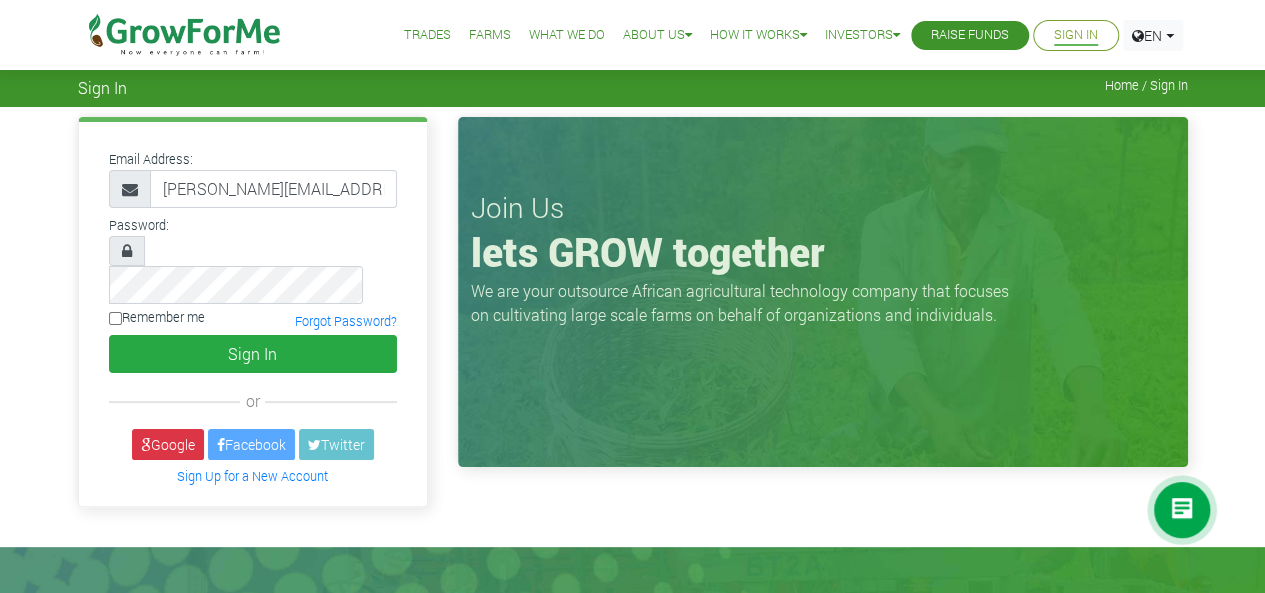 drag, startPoint x: 1269, startPoint y: 93, endPoint x: 1274, endPoint y: 68, distance: 25.495098 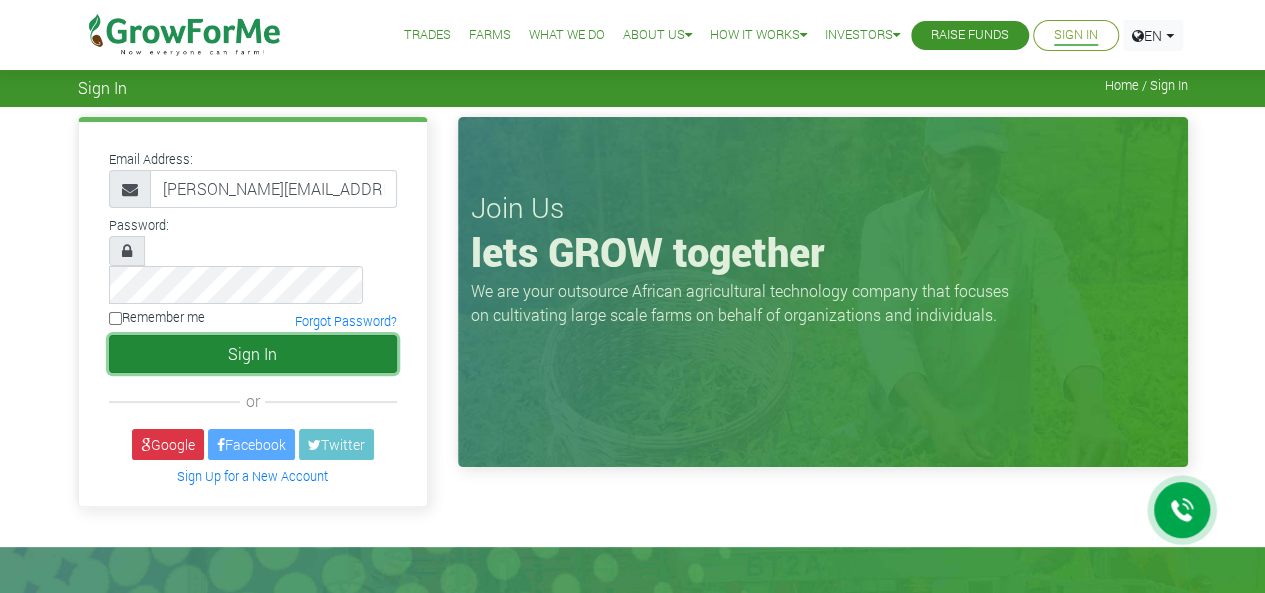click on "Sign In" at bounding box center (253, 354) 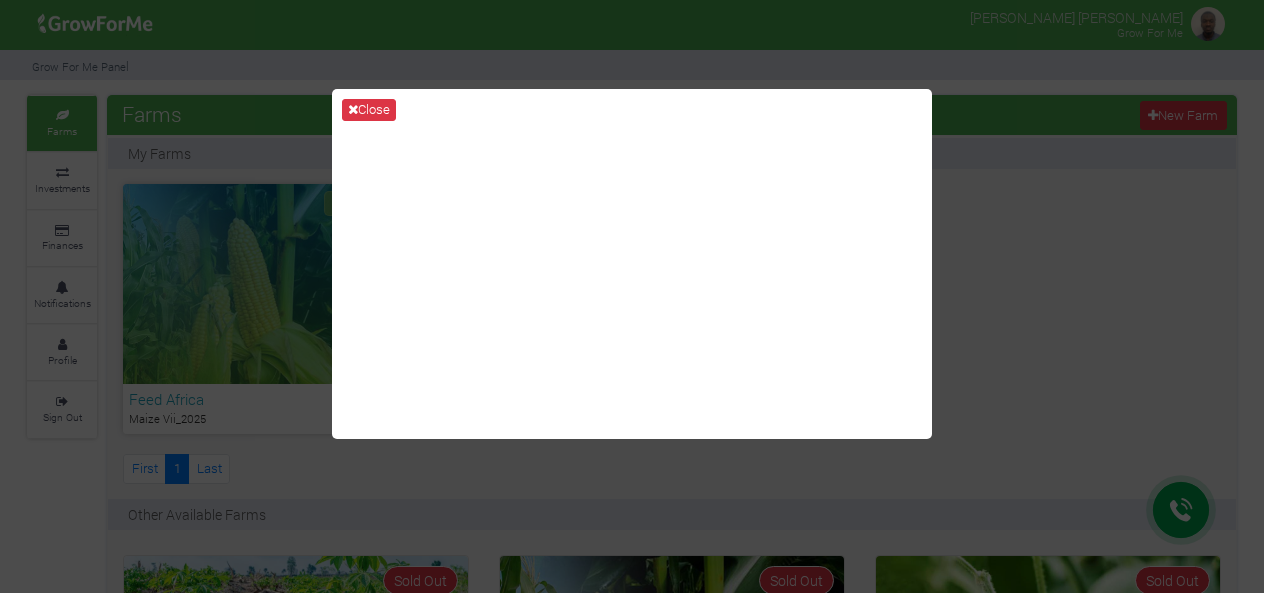 scroll, scrollTop: 0, scrollLeft: 0, axis: both 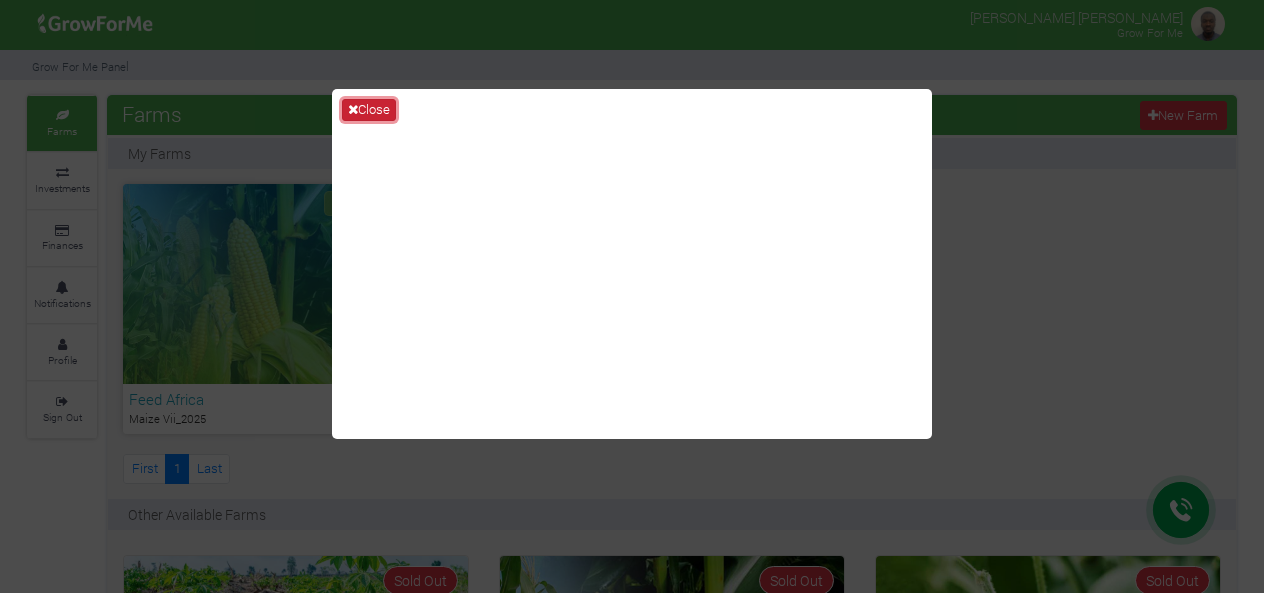 click on "Close" at bounding box center (369, 110) 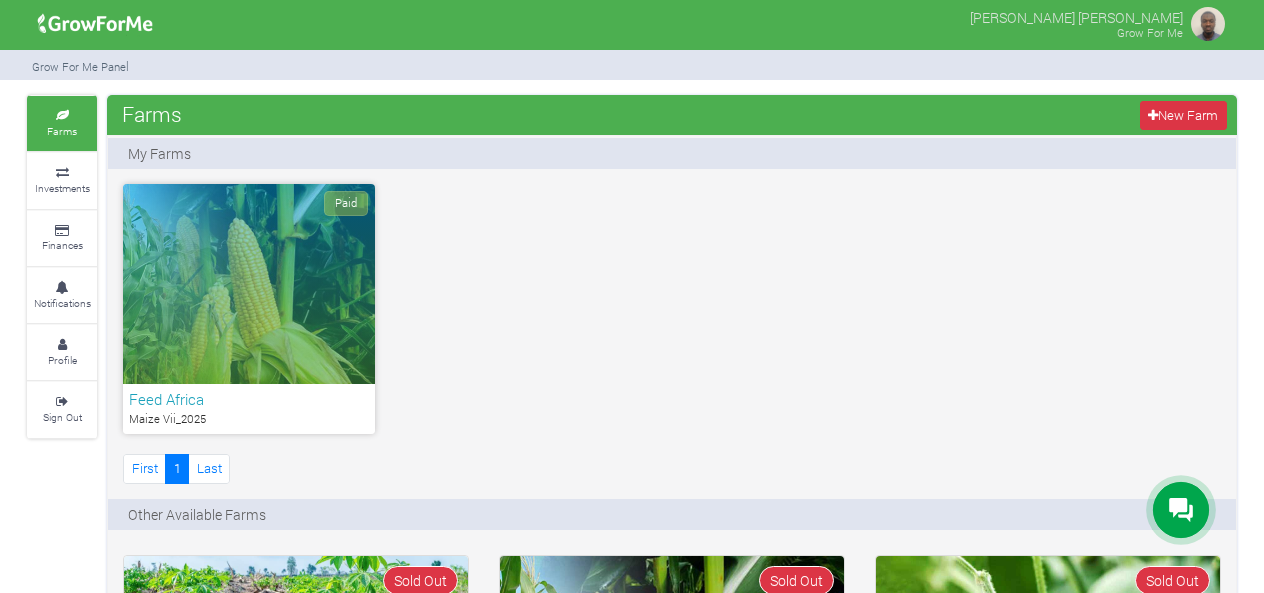 click on "Feed Africa" at bounding box center (249, 399) 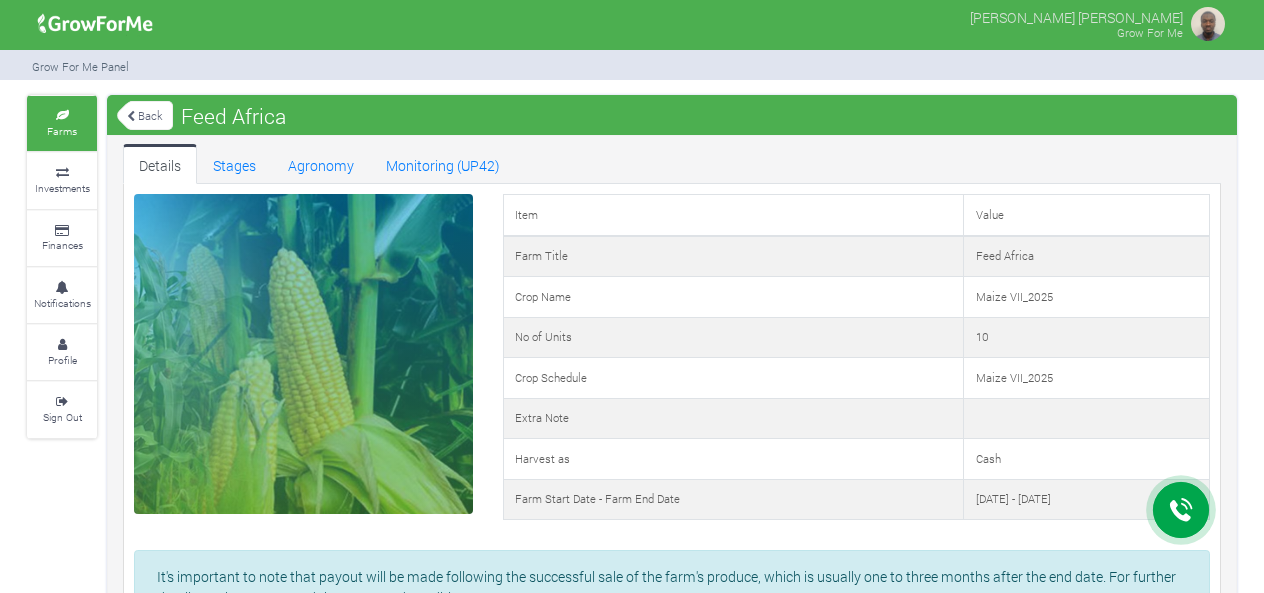 scroll, scrollTop: 0, scrollLeft: 0, axis: both 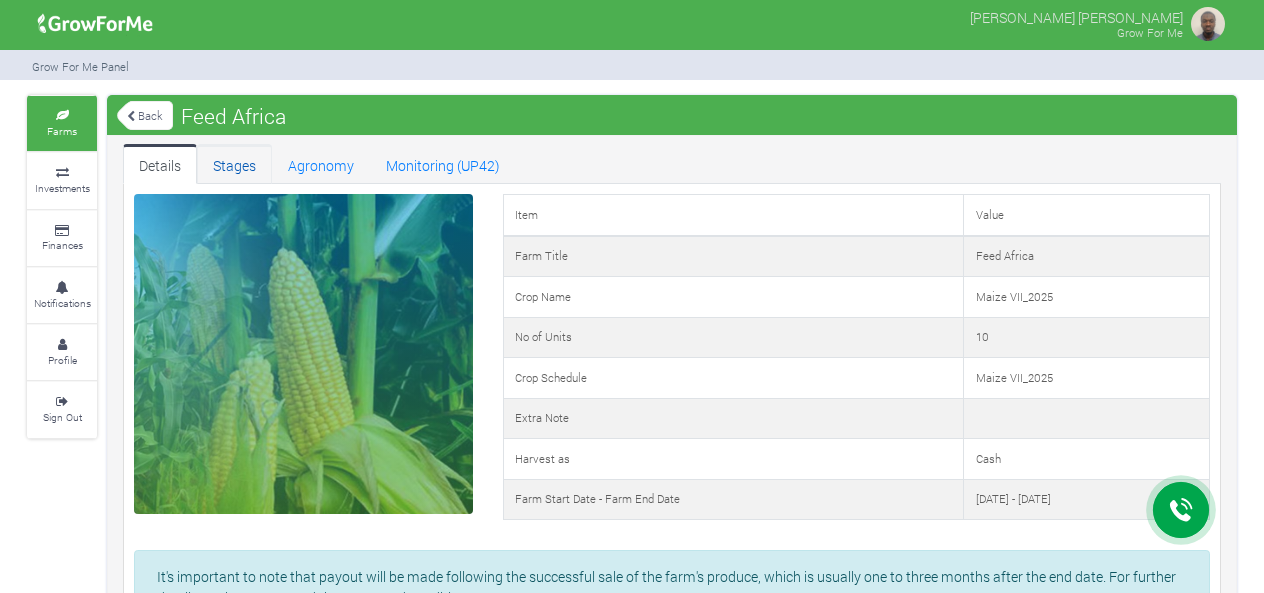 click on "Stages" at bounding box center (234, 164) 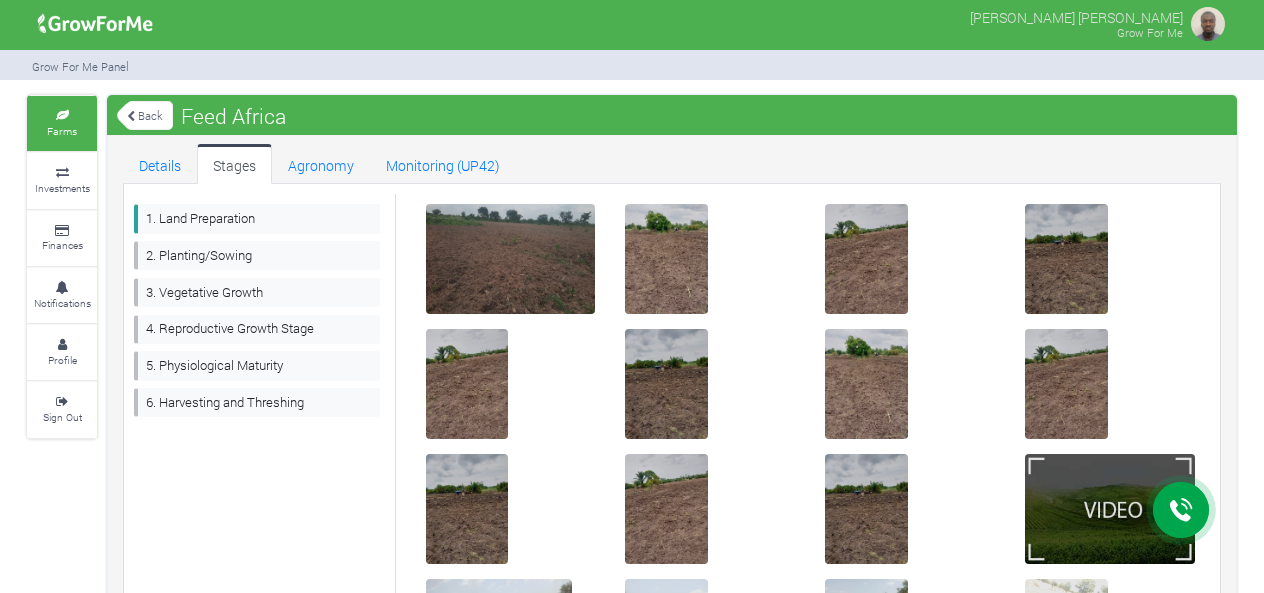 scroll, scrollTop: 0, scrollLeft: 0, axis: both 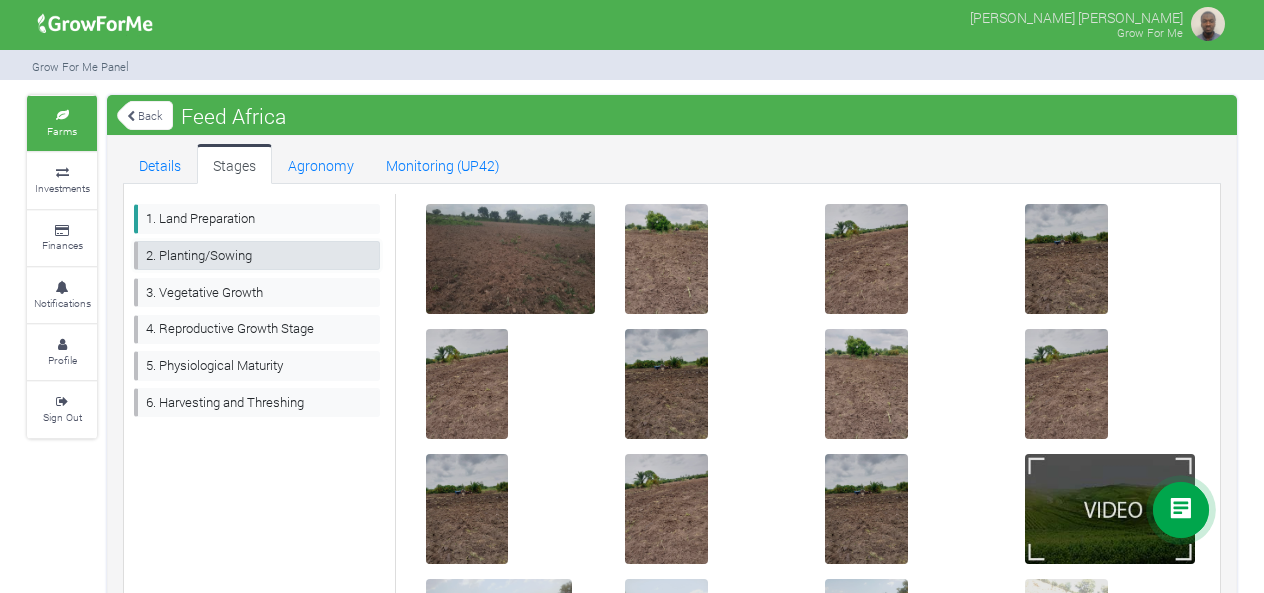 click on "2. Planting/Sowing" at bounding box center [257, 255] 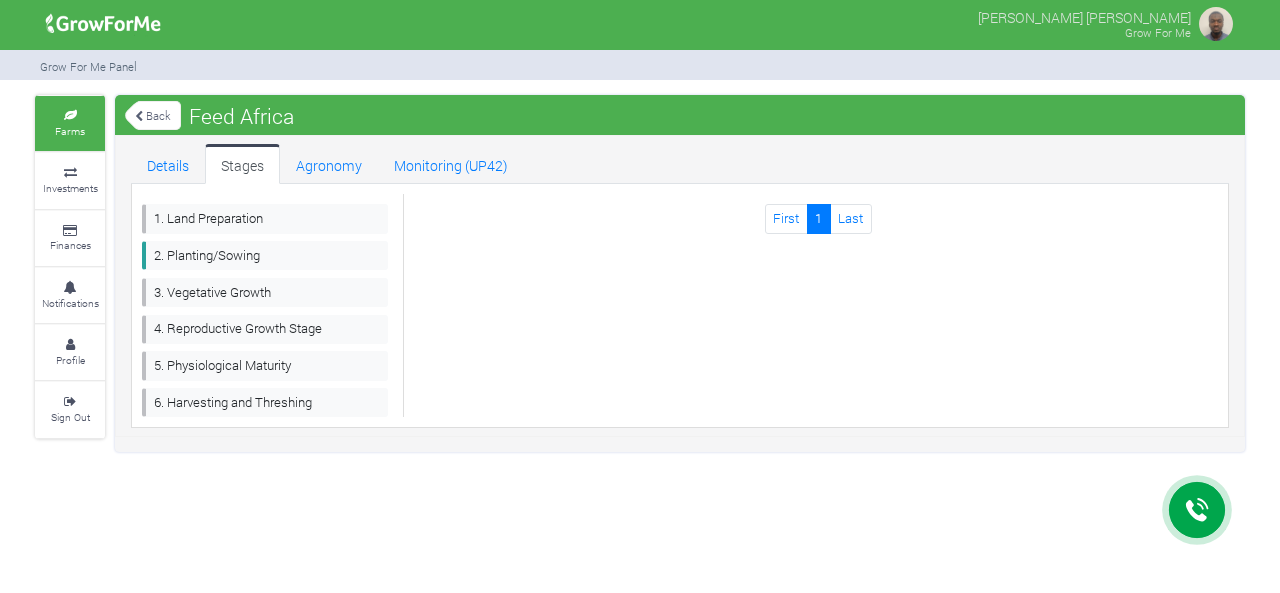 scroll, scrollTop: 0, scrollLeft: 0, axis: both 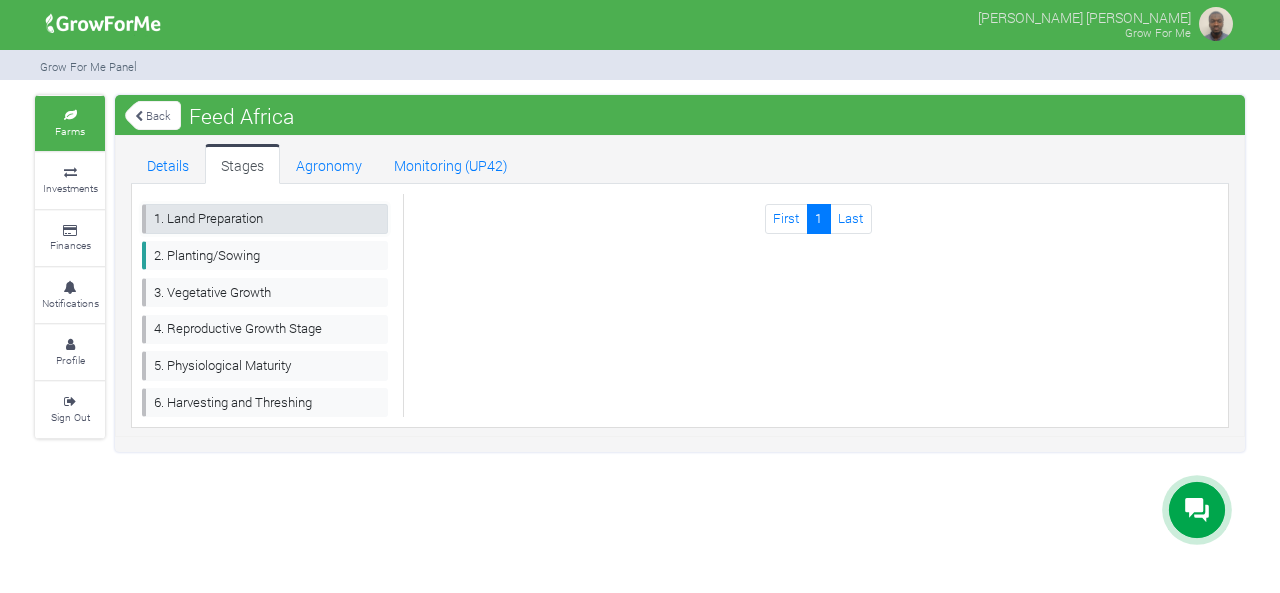 click on "1. Land Preparation" at bounding box center (265, 218) 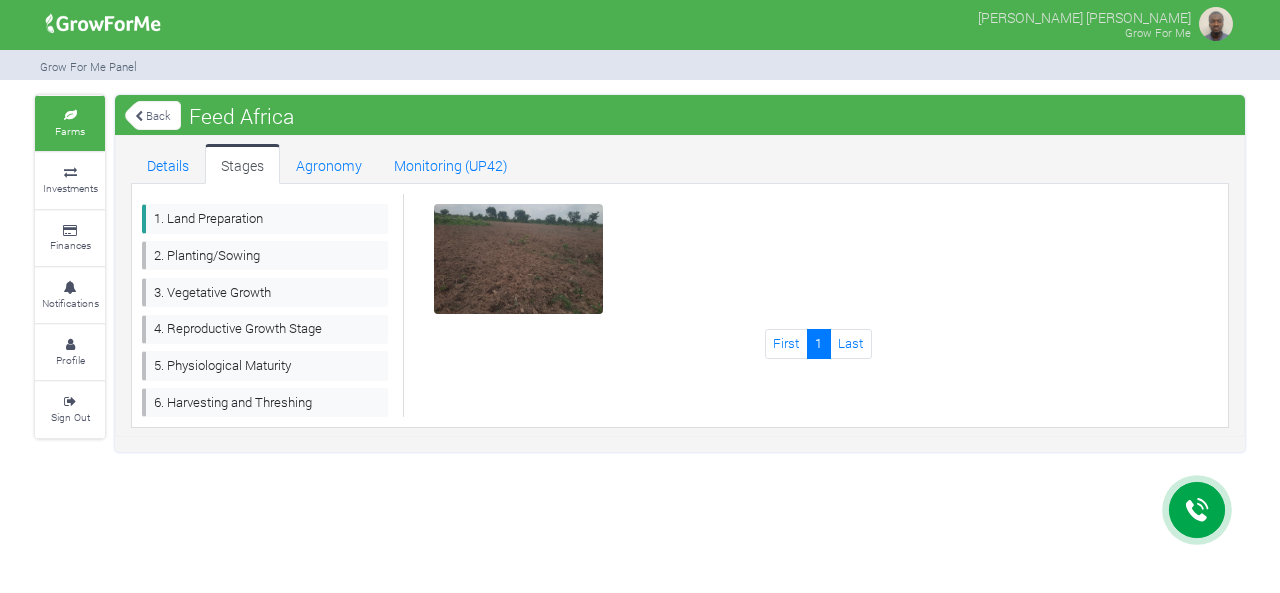 scroll, scrollTop: 0, scrollLeft: 0, axis: both 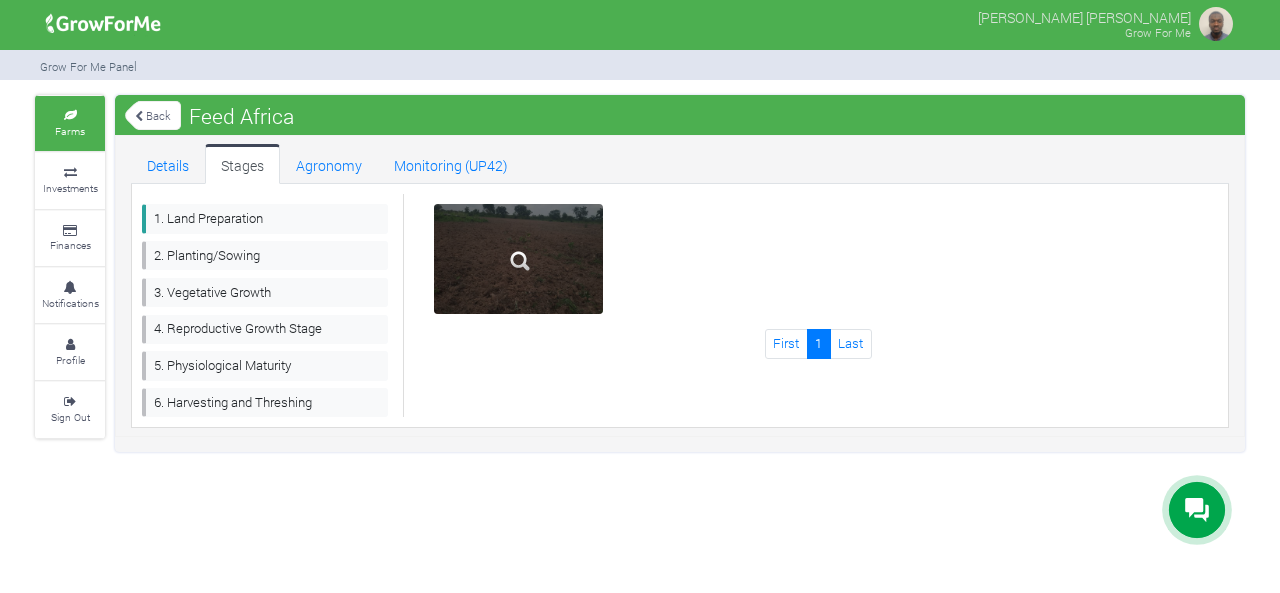 click at bounding box center (520, 261) 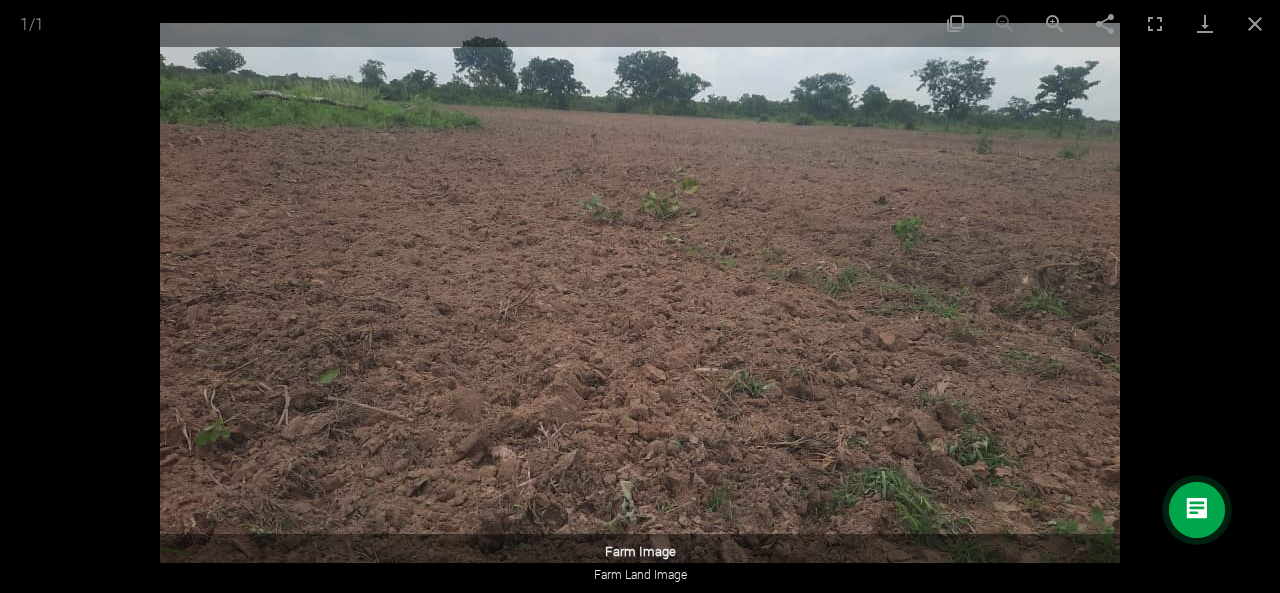 click at bounding box center [640, 293] 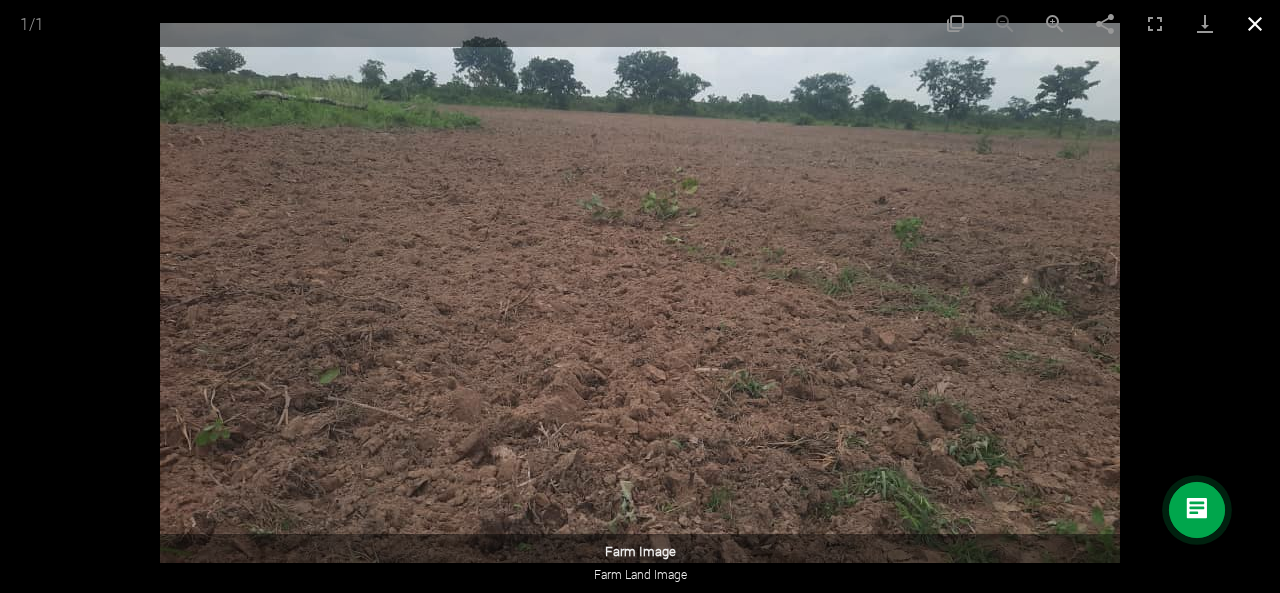 click at bounding box center (1255, 23) 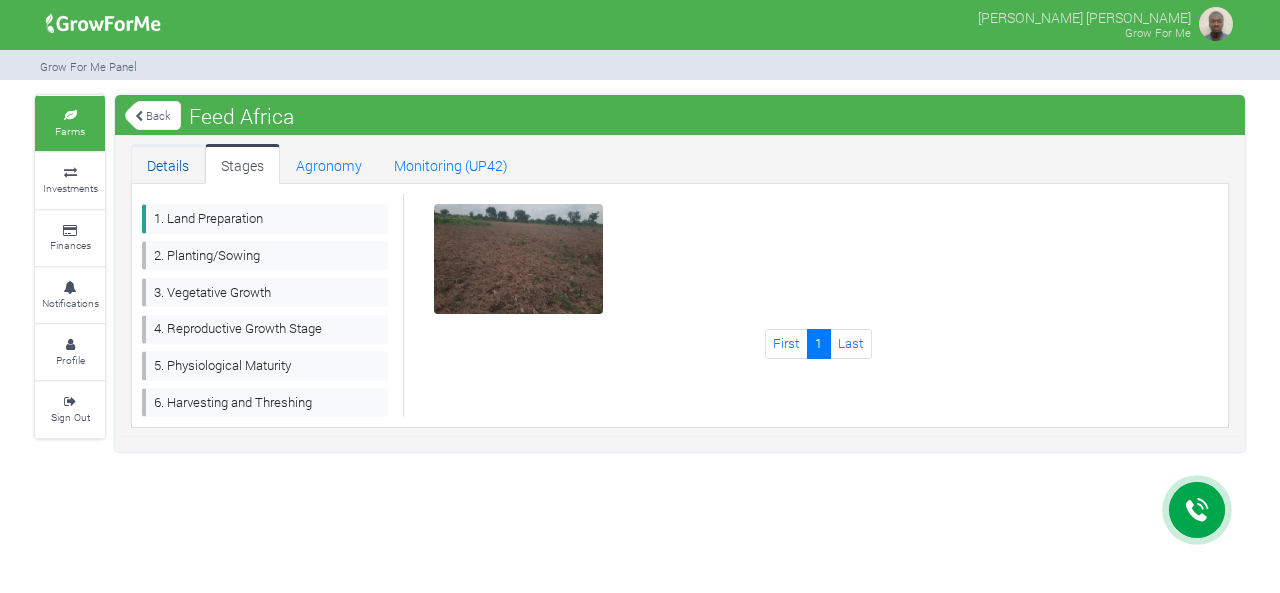 click on "Details" at bounding box center [168, 164] 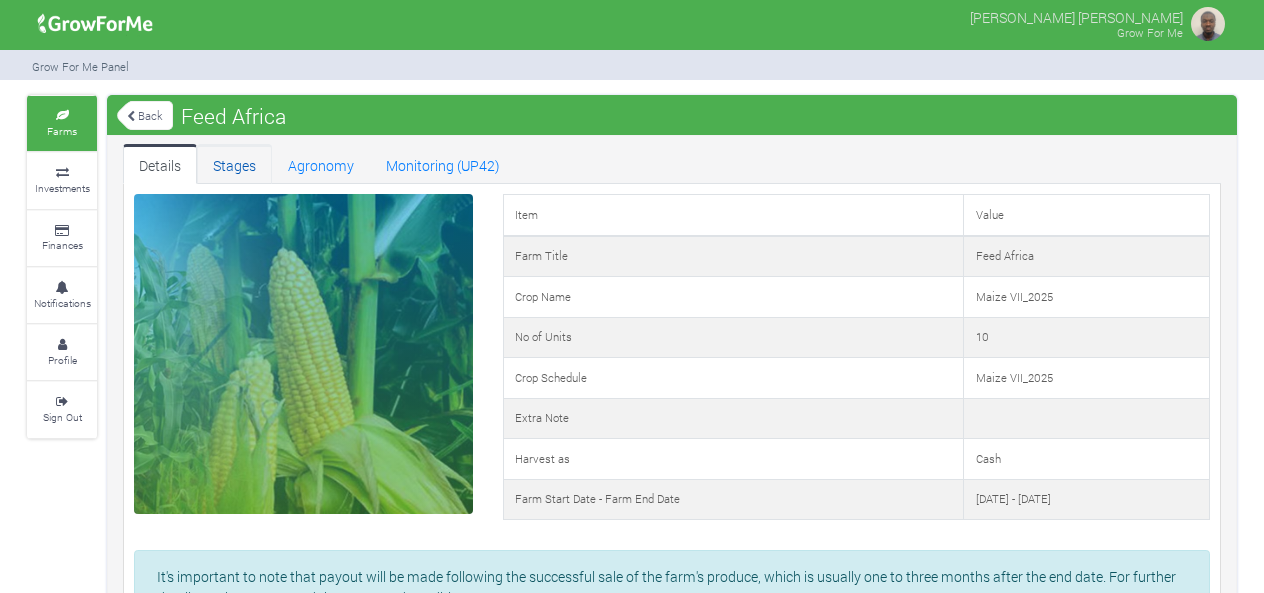 scroll, scrollTop: 0, scrollLeft: 0, axis: both 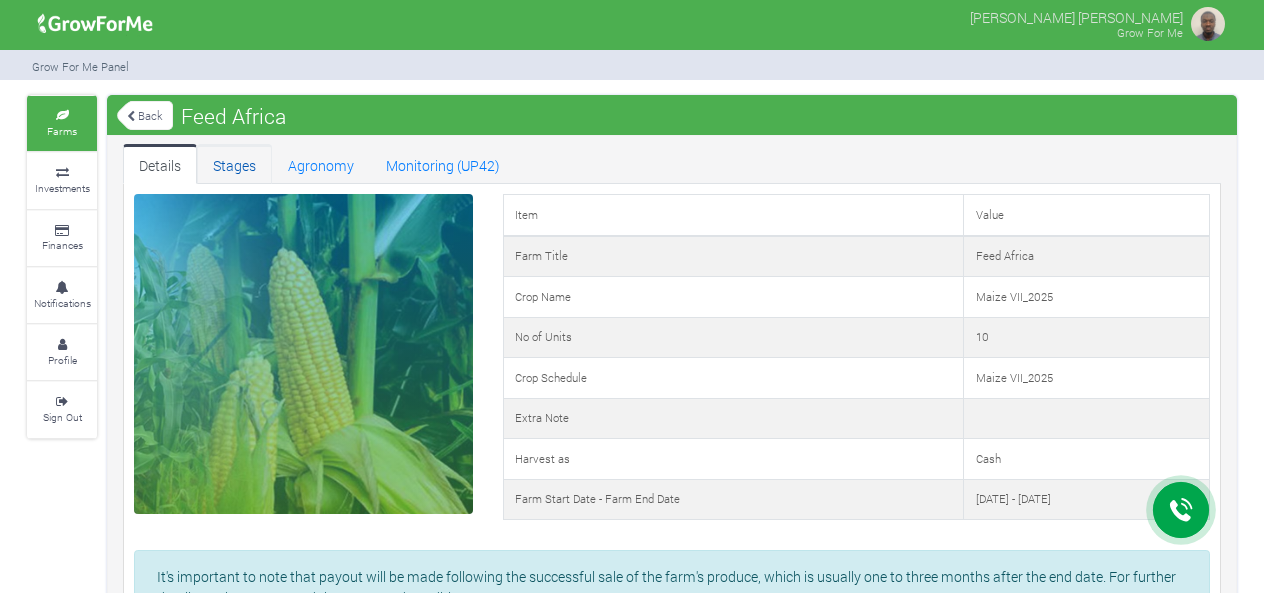 click on "Stages" at bounding box center (234, 164) 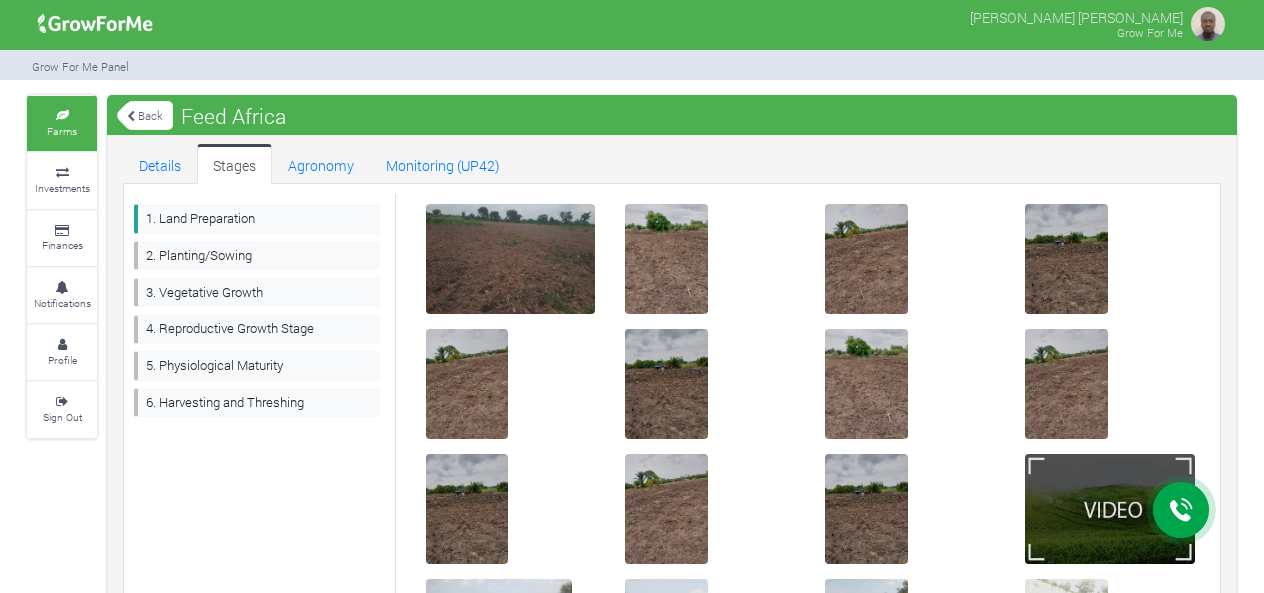 scroll, scrollTop: 0, scrollLeft: 0, axis: both 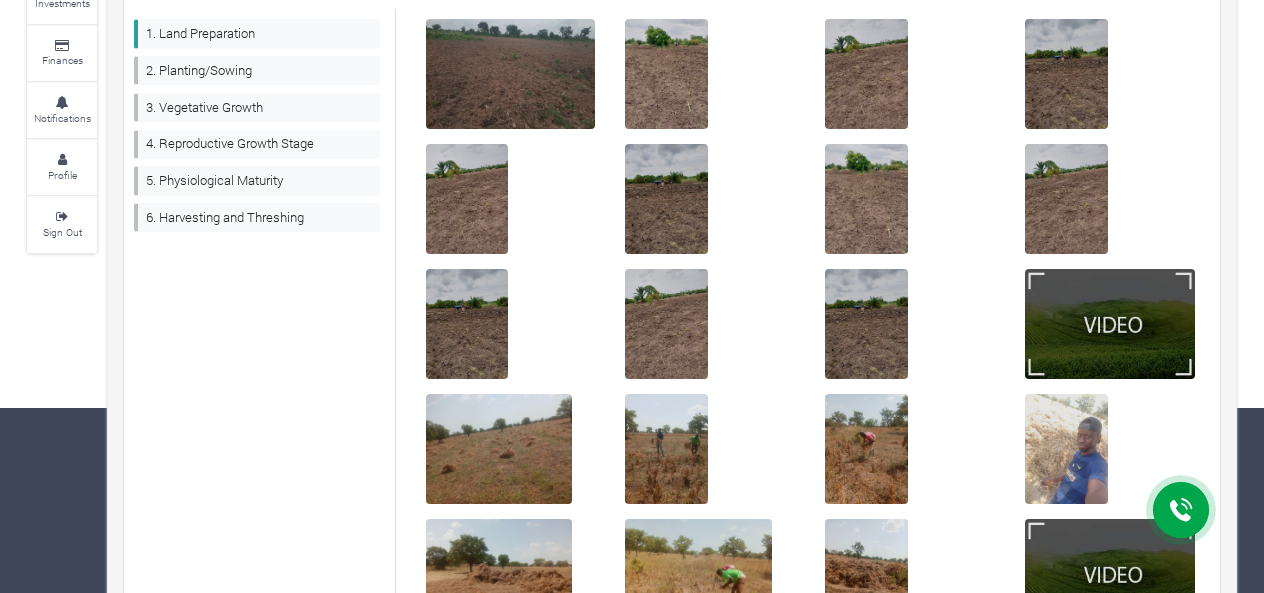 drag, startPoint x: 1279, startPoint y: 193, endPoint x: 1271, endPoint y: 357, distance: 164.195 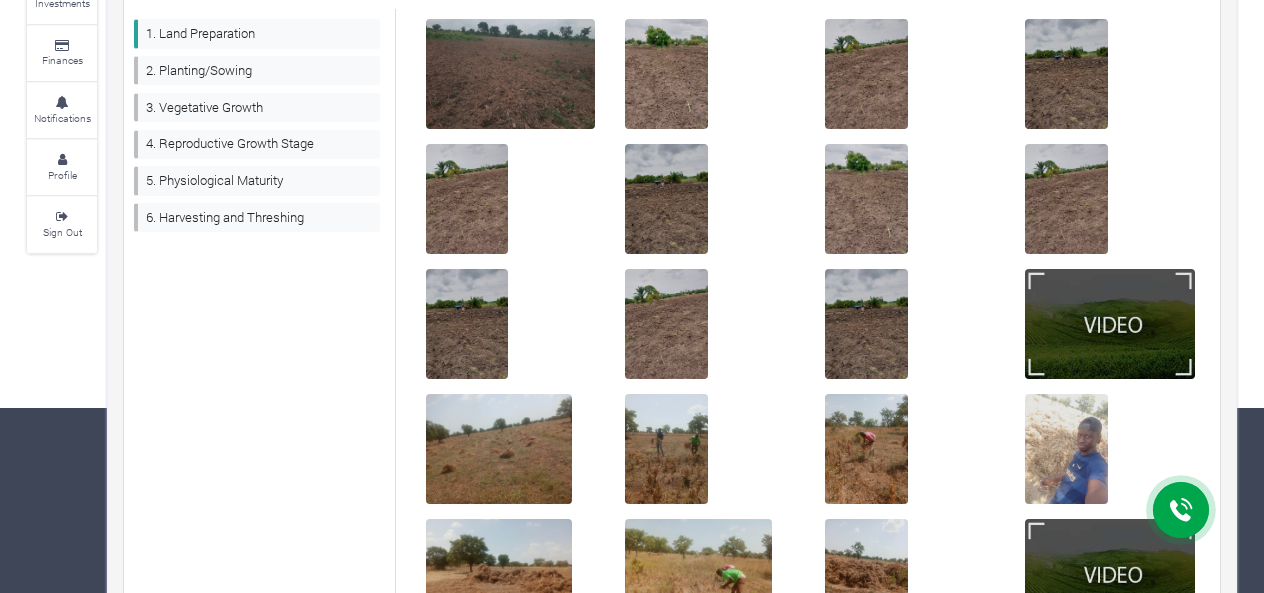 click on "Main Channel
Callback
Feedback Form
+12059526298
Open Channel
Contact us on WhatsApp
Abubakar Saddique Abdallah" at bounding box center [632, 111] 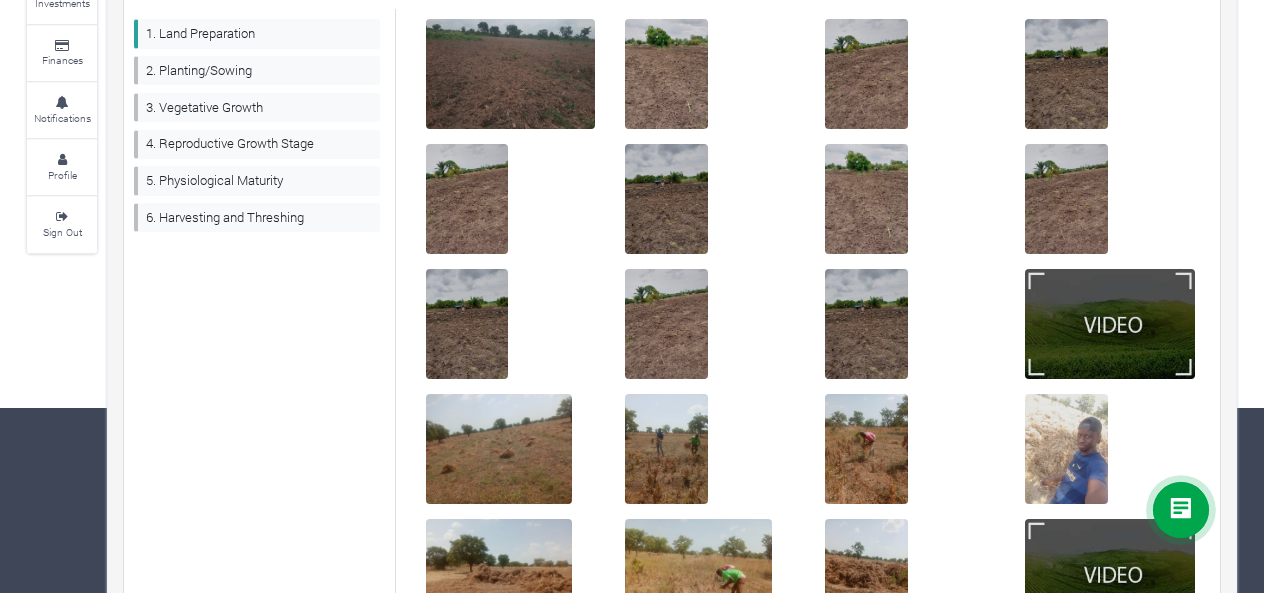 scroll, scrollTop: 312, scrollLeft: 0, axis: vertical 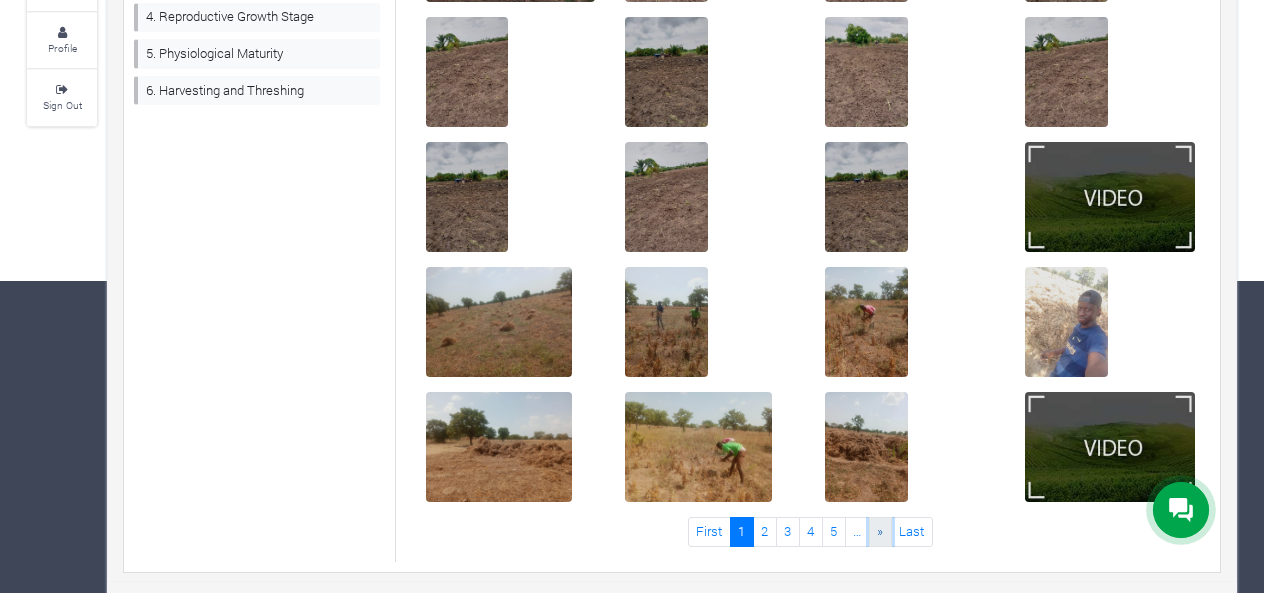 click on "»" at bounding box center (880, 531) 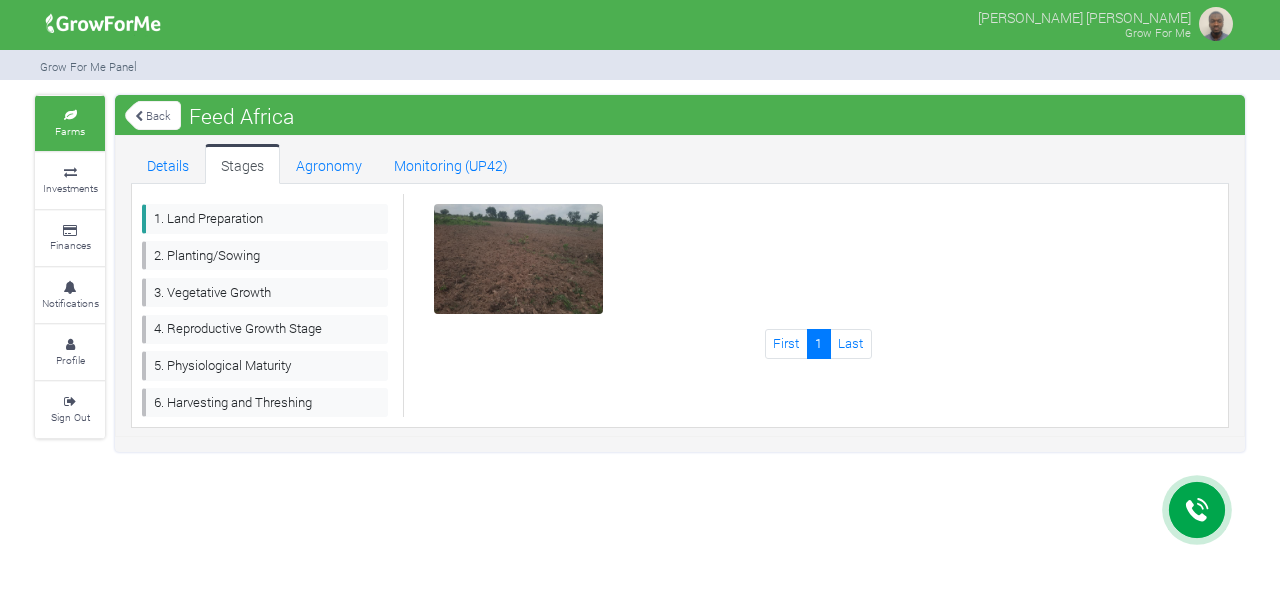 scroll, scrollTop: 0, scrollLeft: 0, axis: both 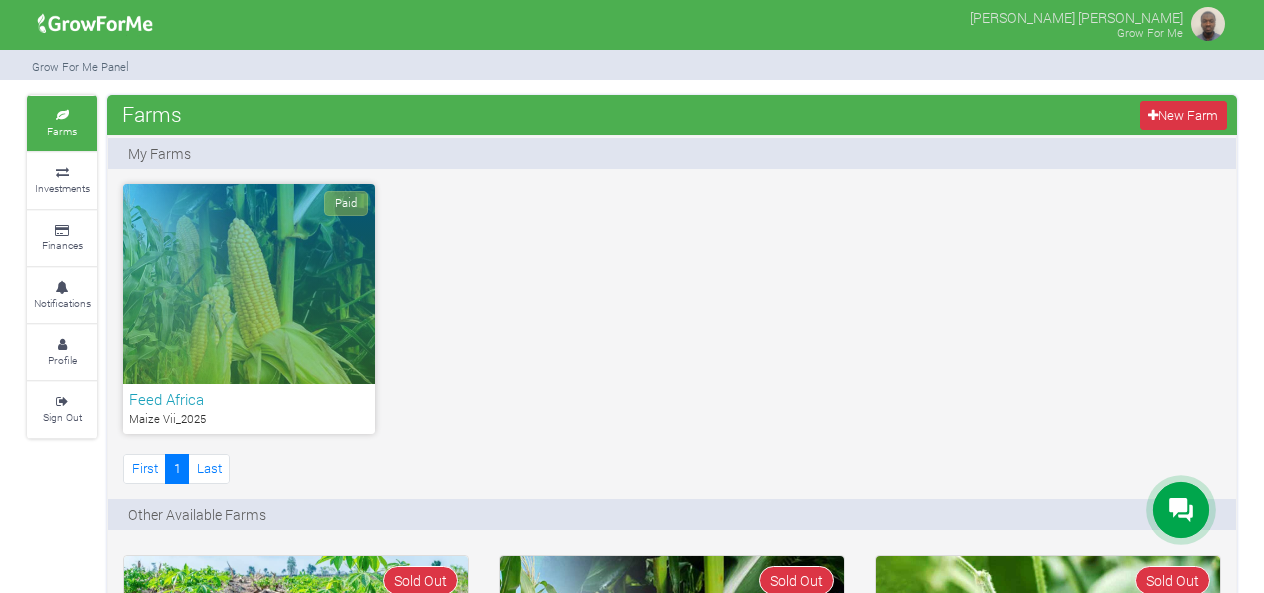 click on "Paid" at bounding box center (249, 284) 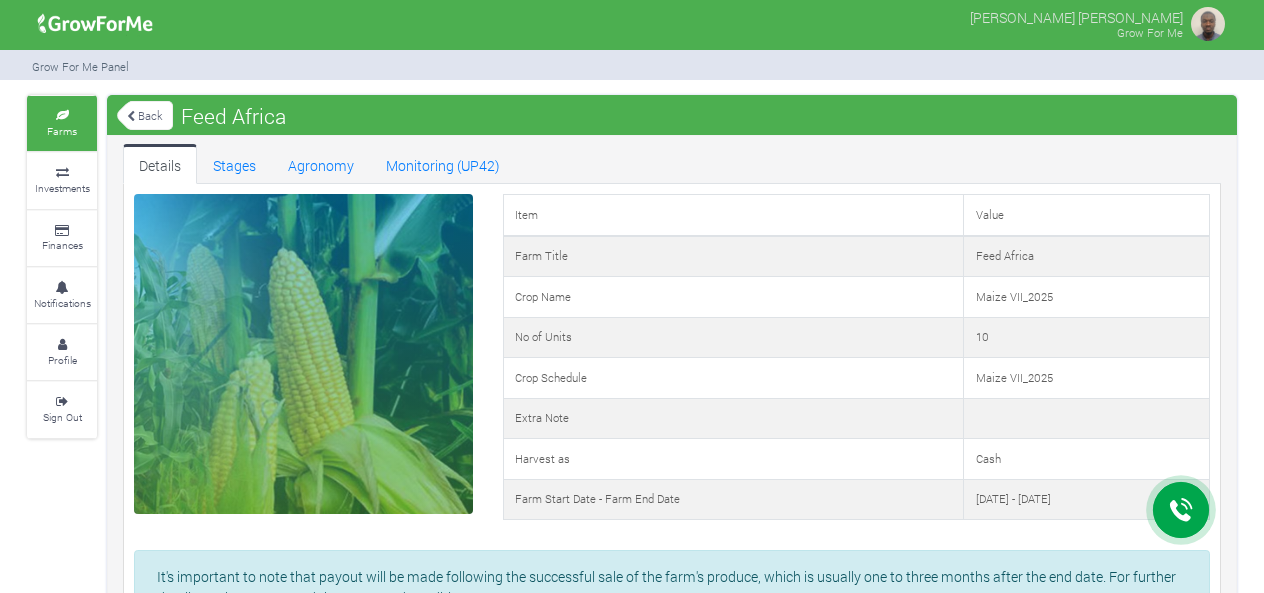 scroll, scrollTop: 0, scrollLeft: 0, axis: both 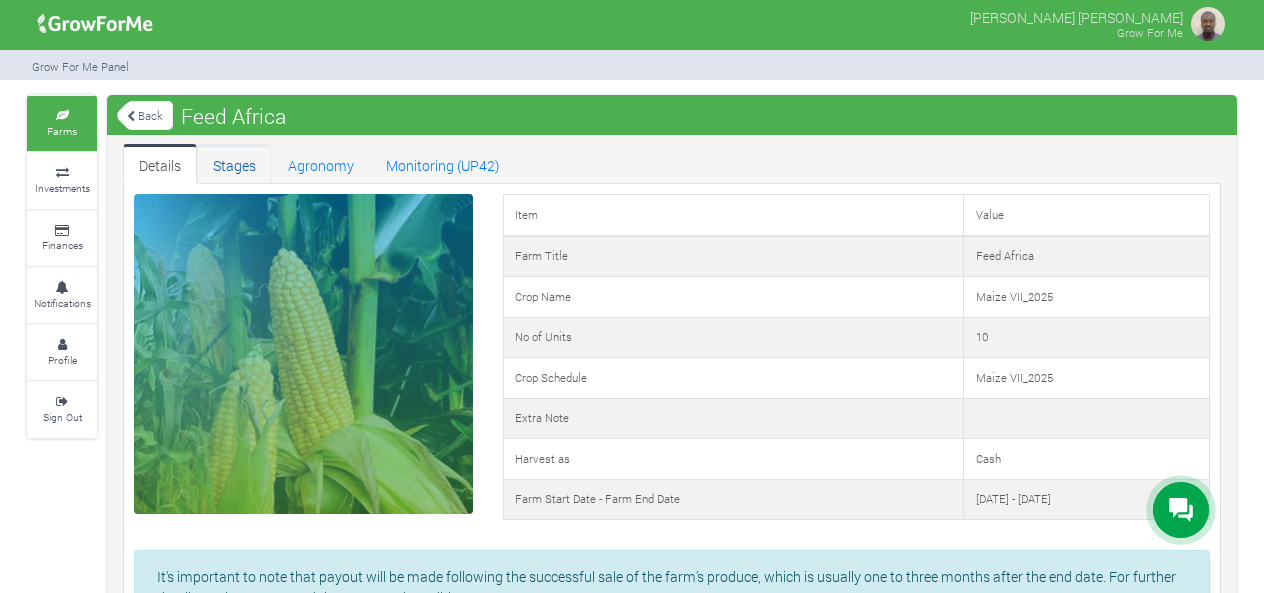 click on "Stages" at bounding box center (234, 164) 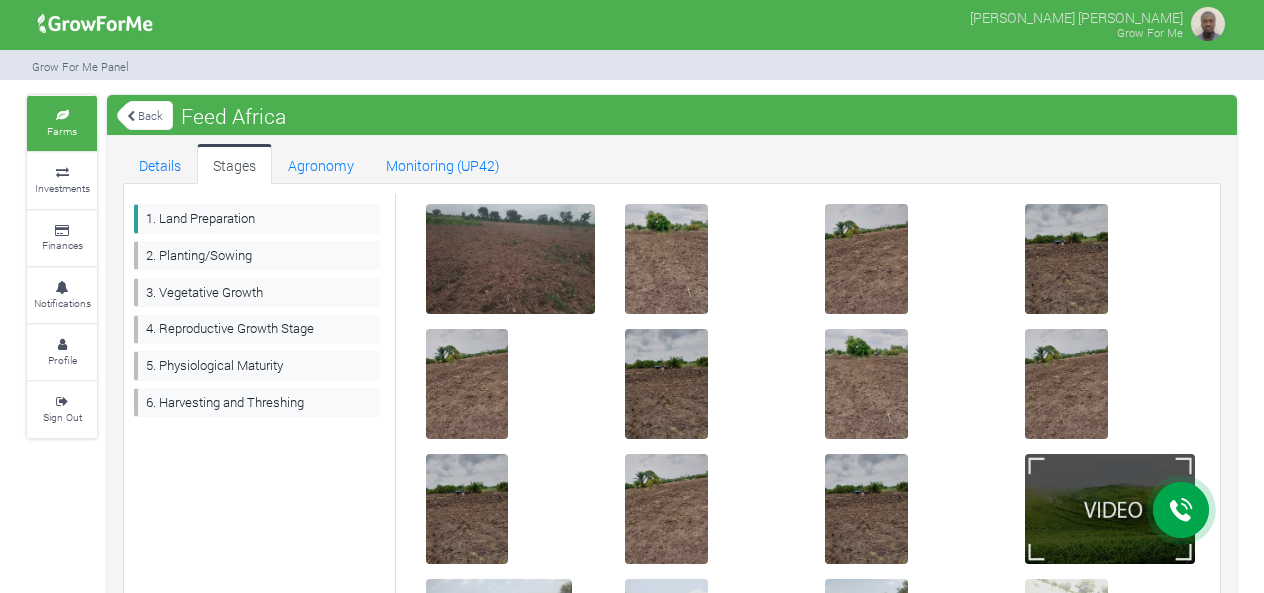 scroll, scrollTop: 0, scrollLeft: 0, axis: both 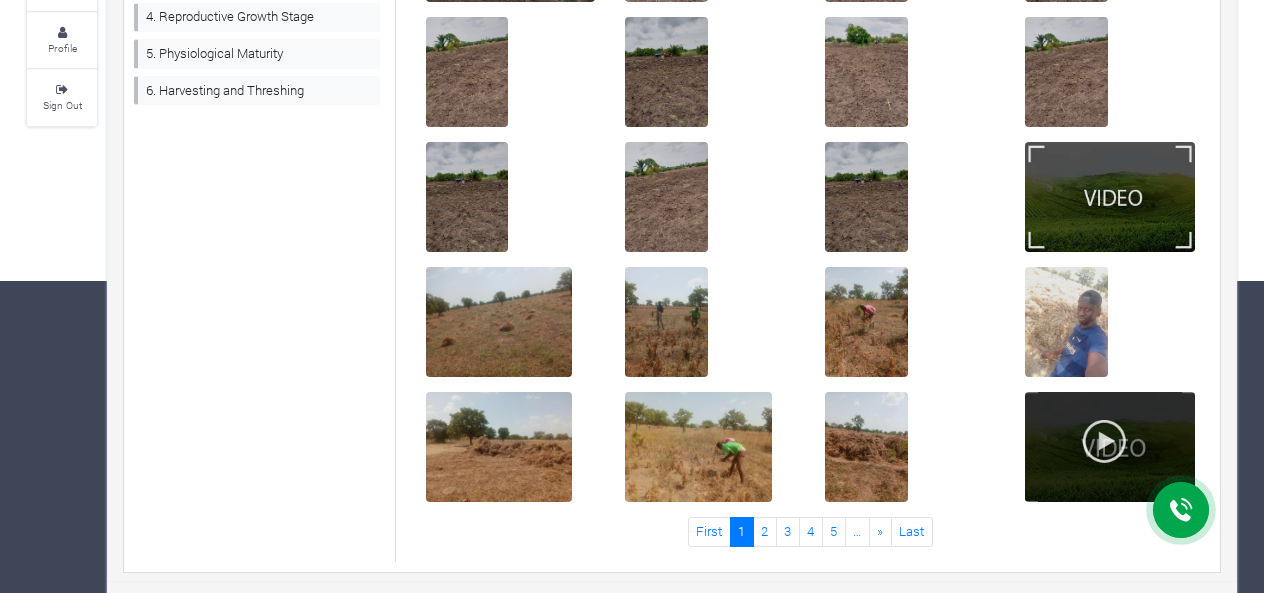 click at bounding box center (1104, 441) 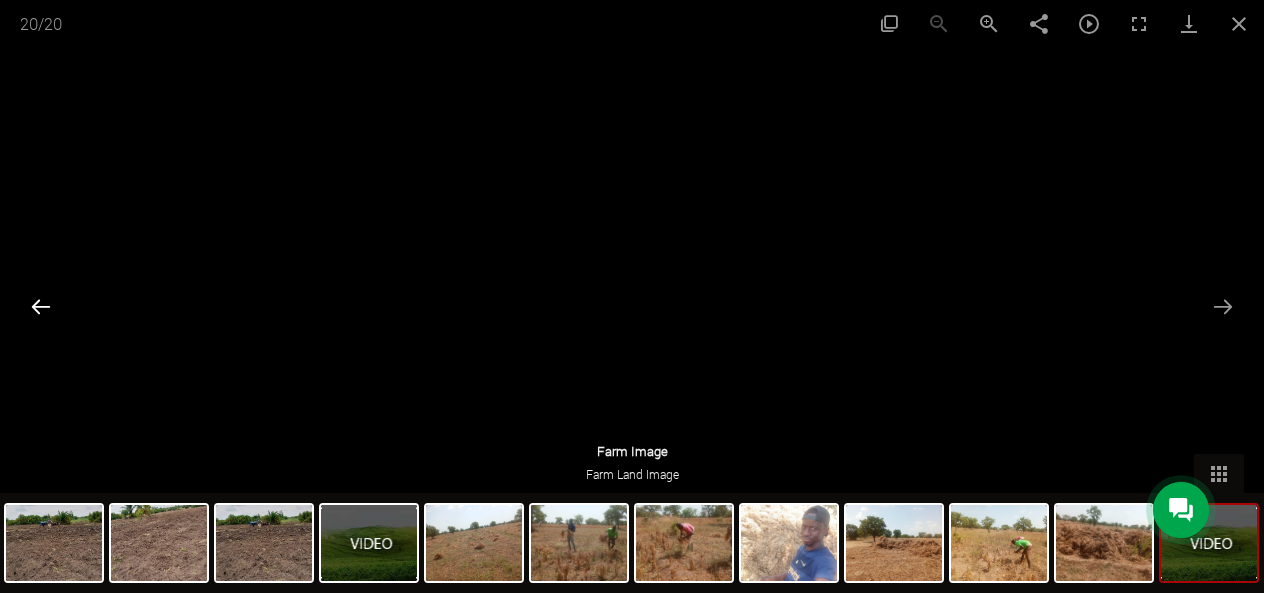 click at bounding box center [41, 306] 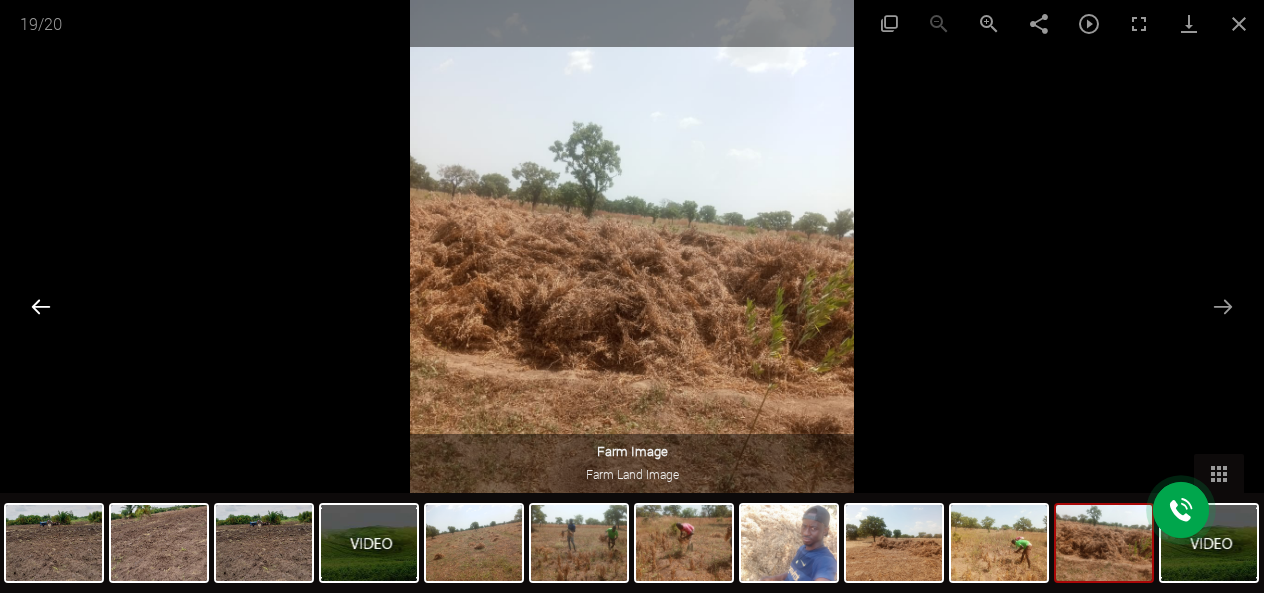 click at bounding box center (41, 306) 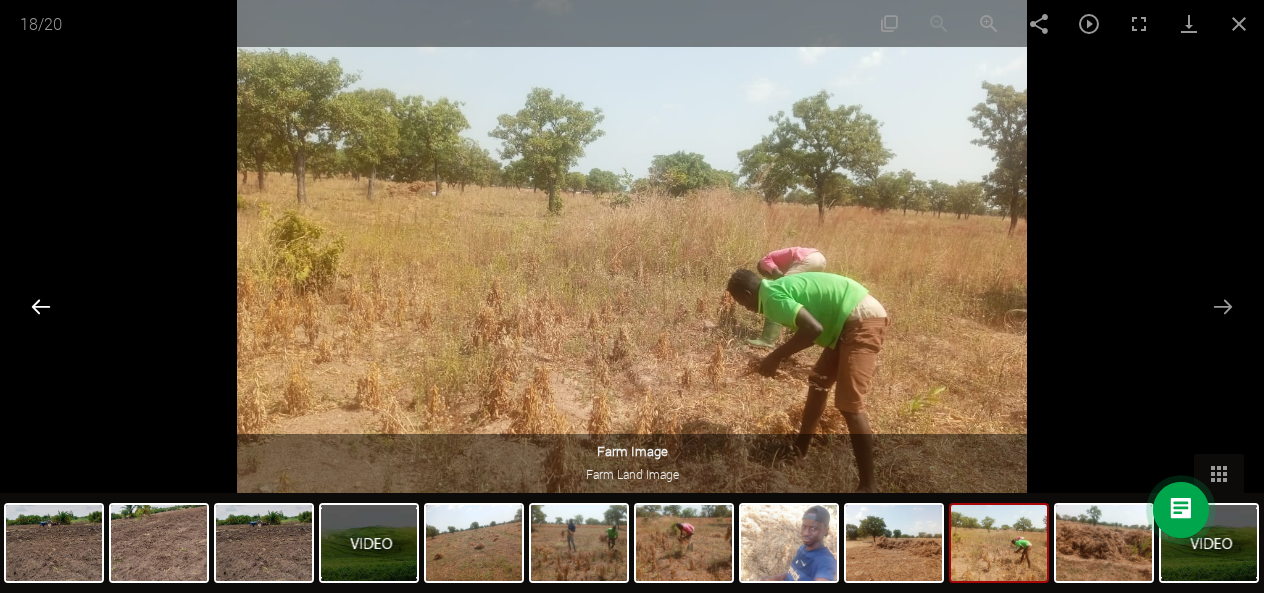 click at bounding box center (41, 306) 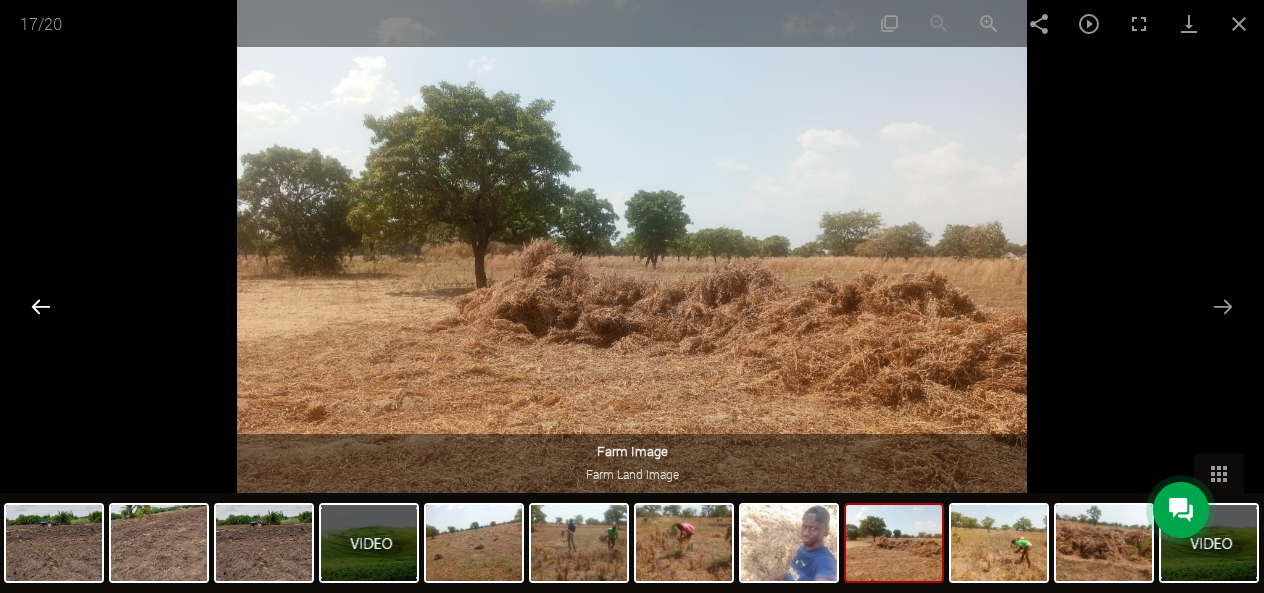 click at bounding box center (41, 306) 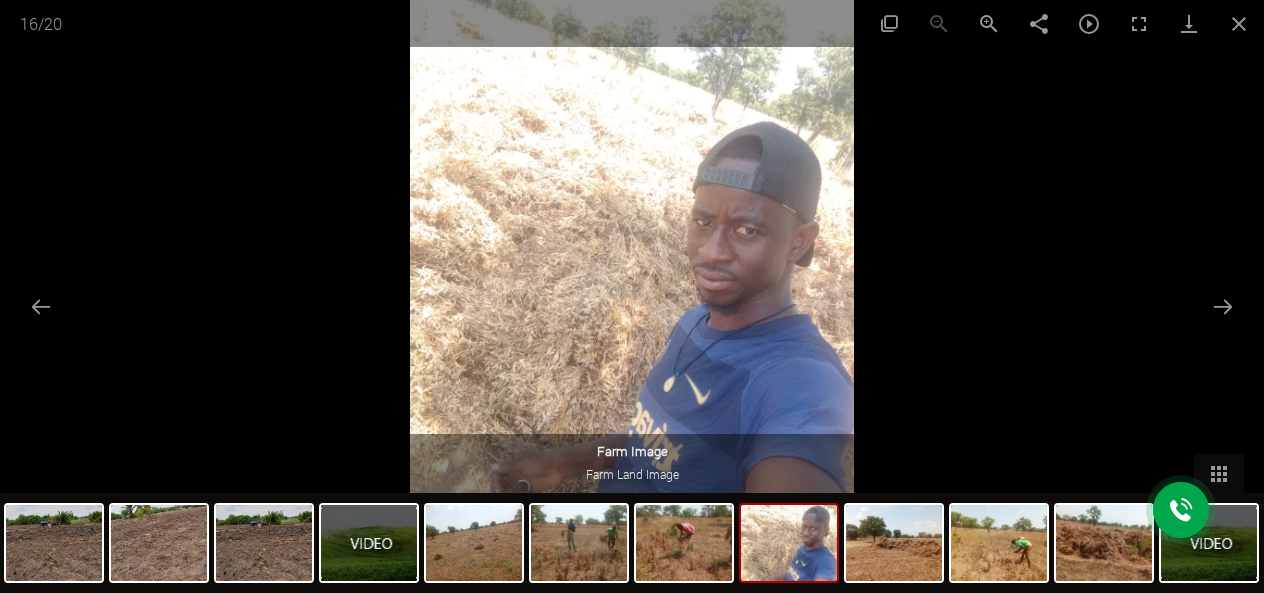 click at bounding box center [632, 296] 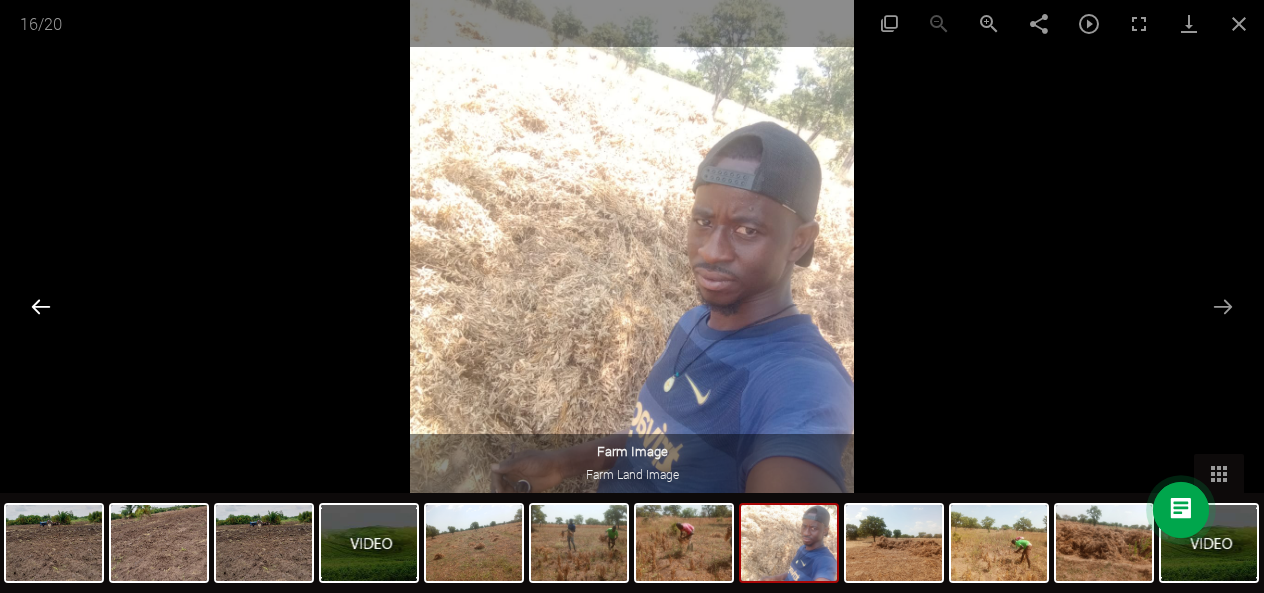 click at bounding box center (41, 306) 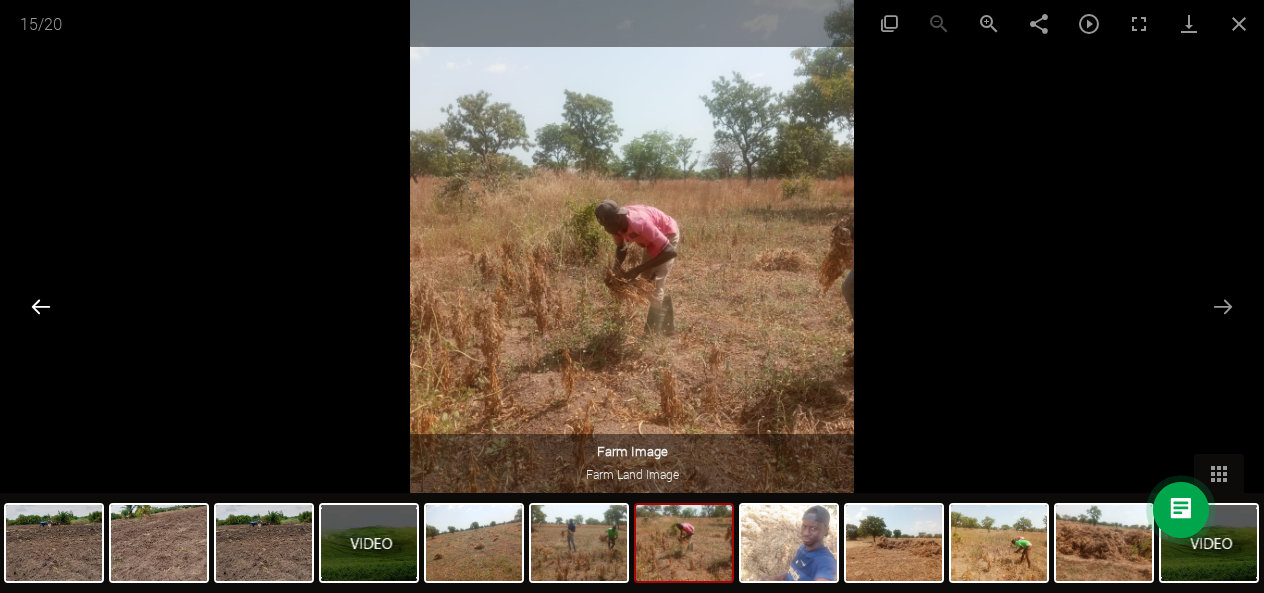 click at bounding box center (41, 306) 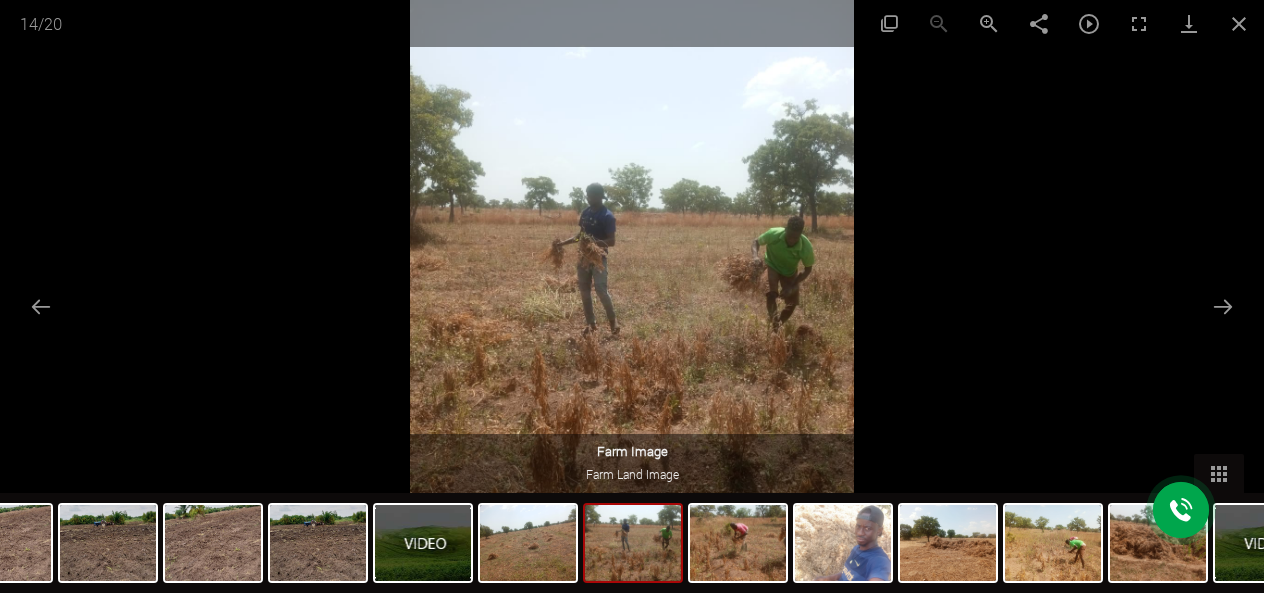 click at bounding box center (632, 296) 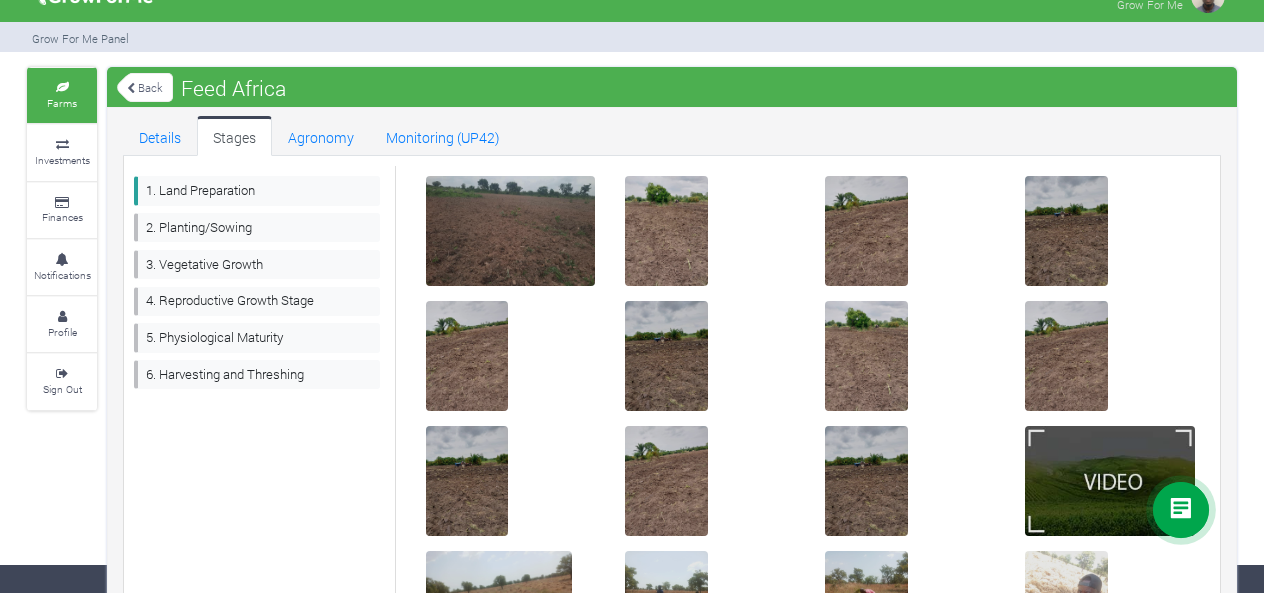 scroll, scrollTop: 0, scrollLeft: 0, axis: both 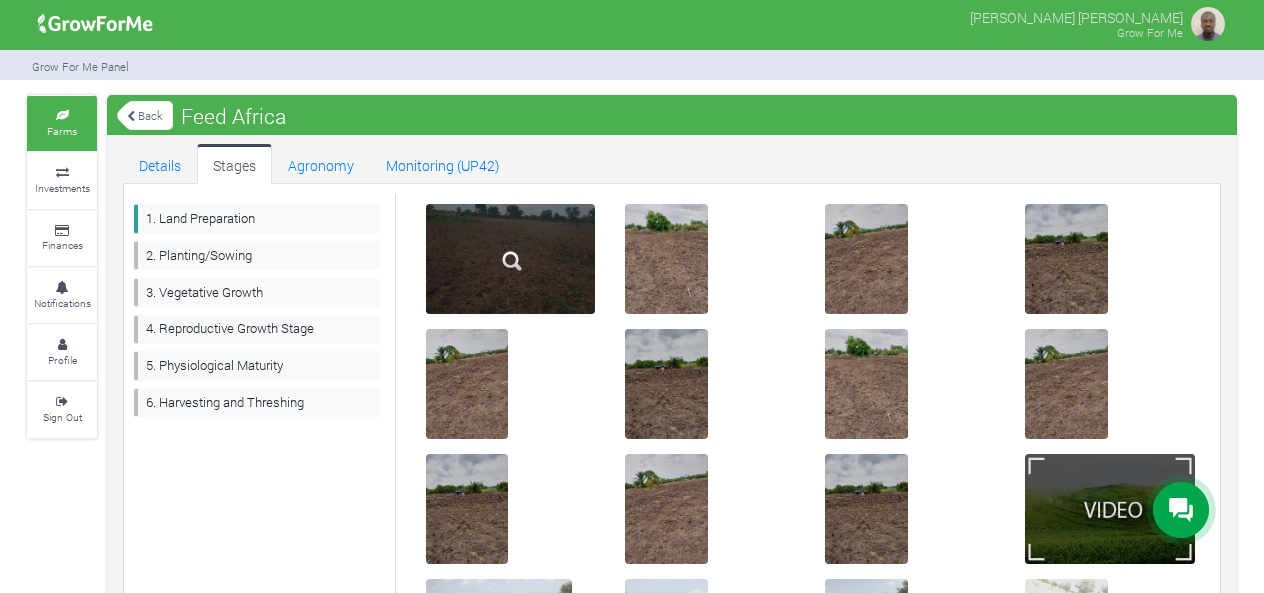 click at bounding box center (512, 261) 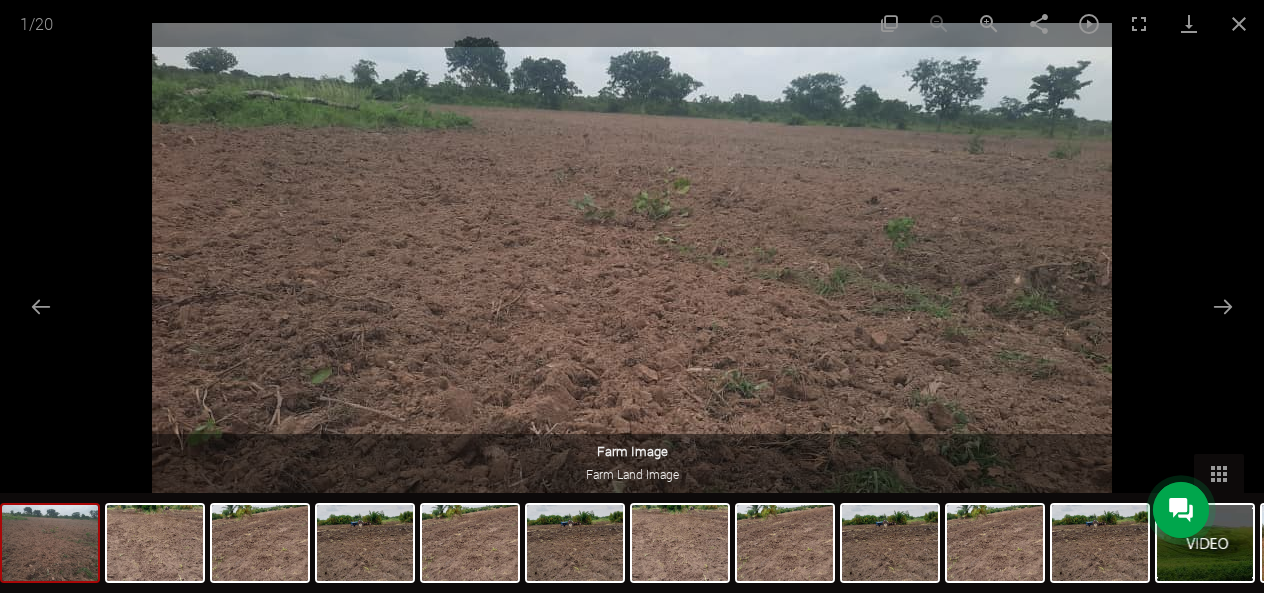click at bounding box center [632, 293] 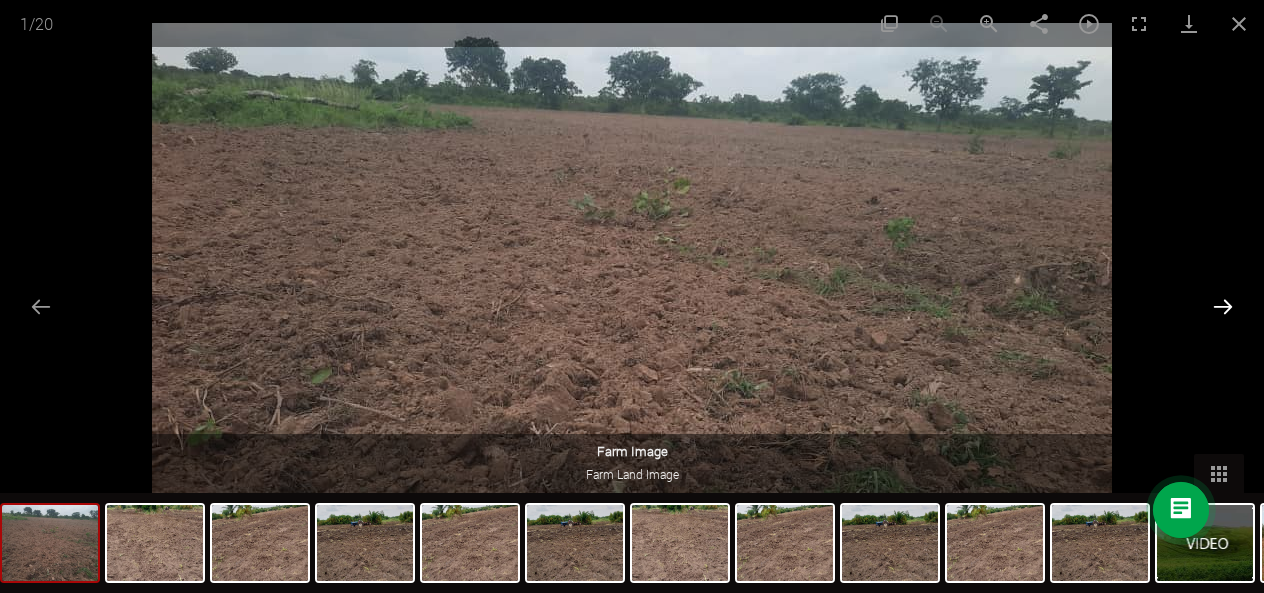click at bounding box center (1223, 306) 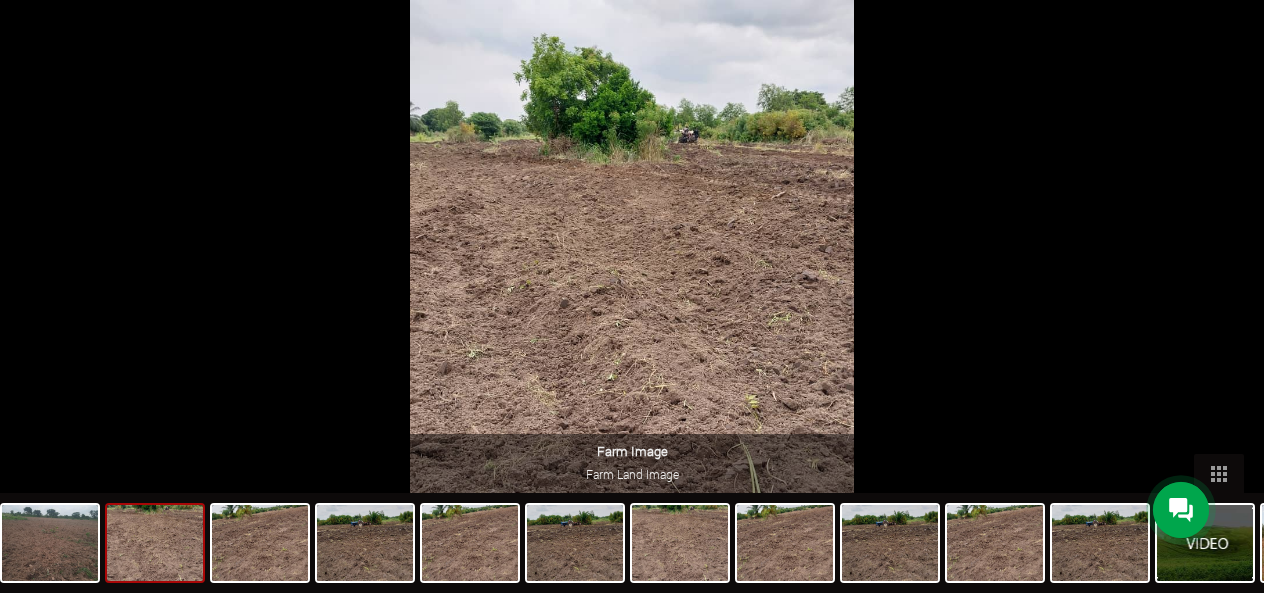 click at bounding box center [1233, 306] 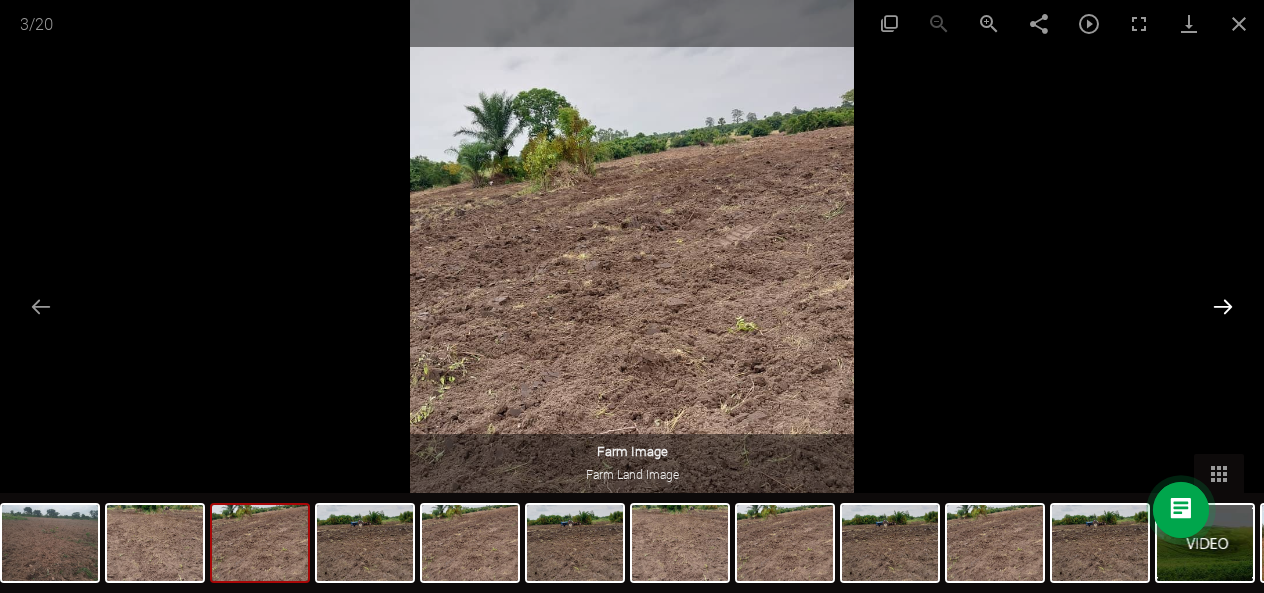 click at bounding box center (1223, 306) 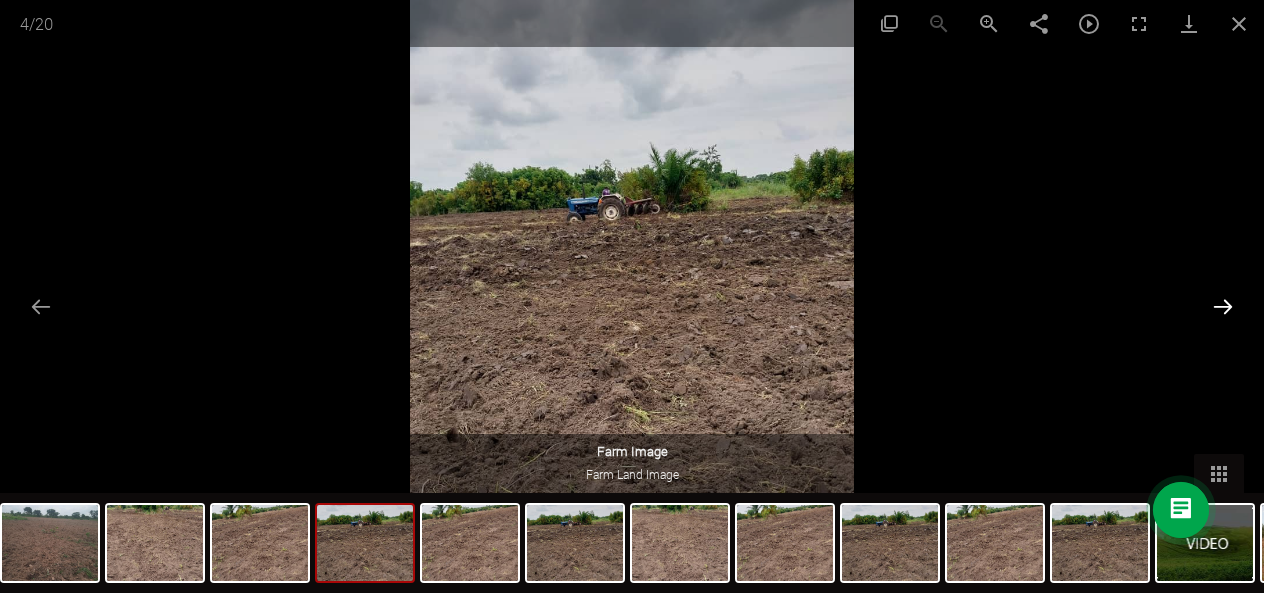 click at bounding box center [1223, 306] 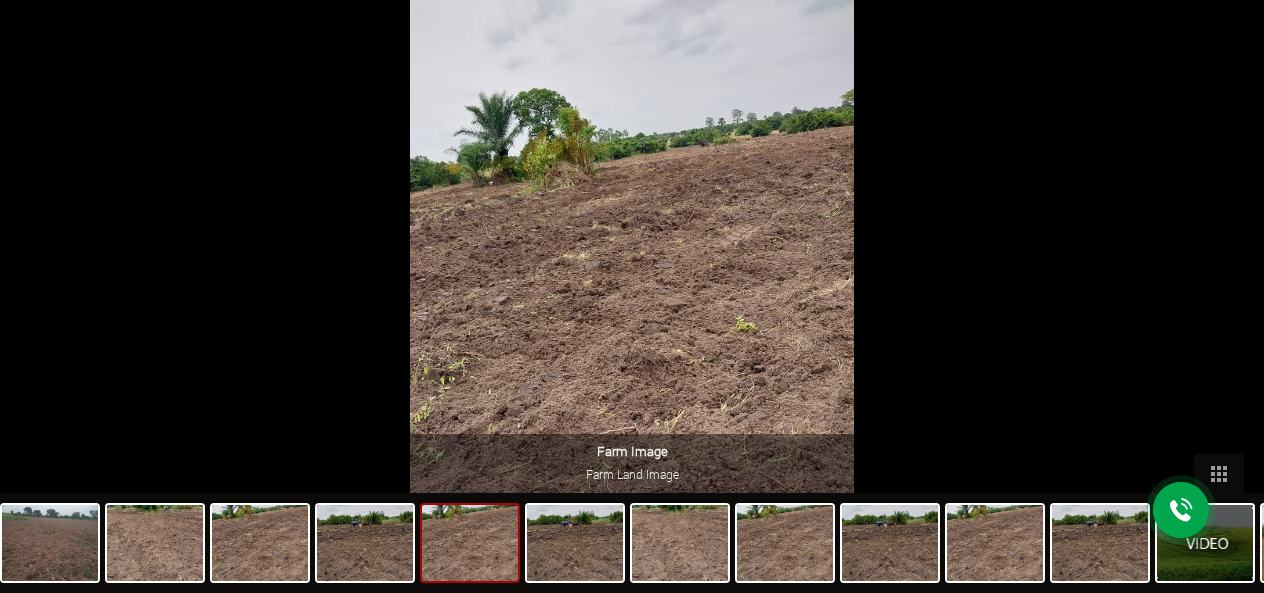 click at bounding box center (1233, 306) 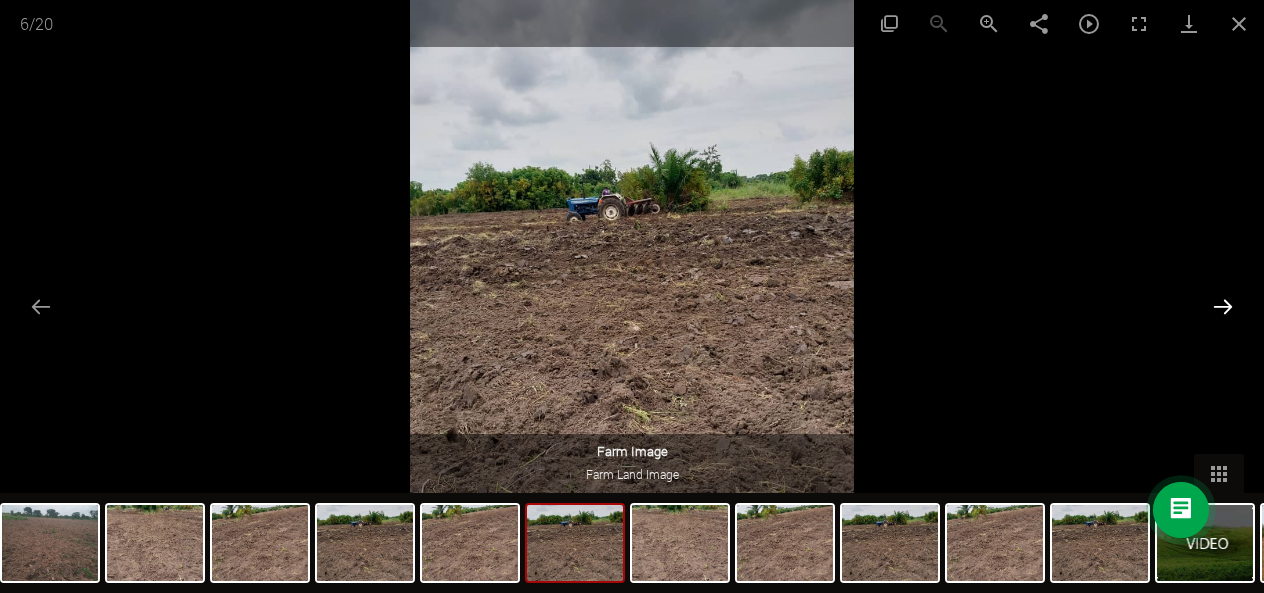 click at bounding box center [1223, 306] 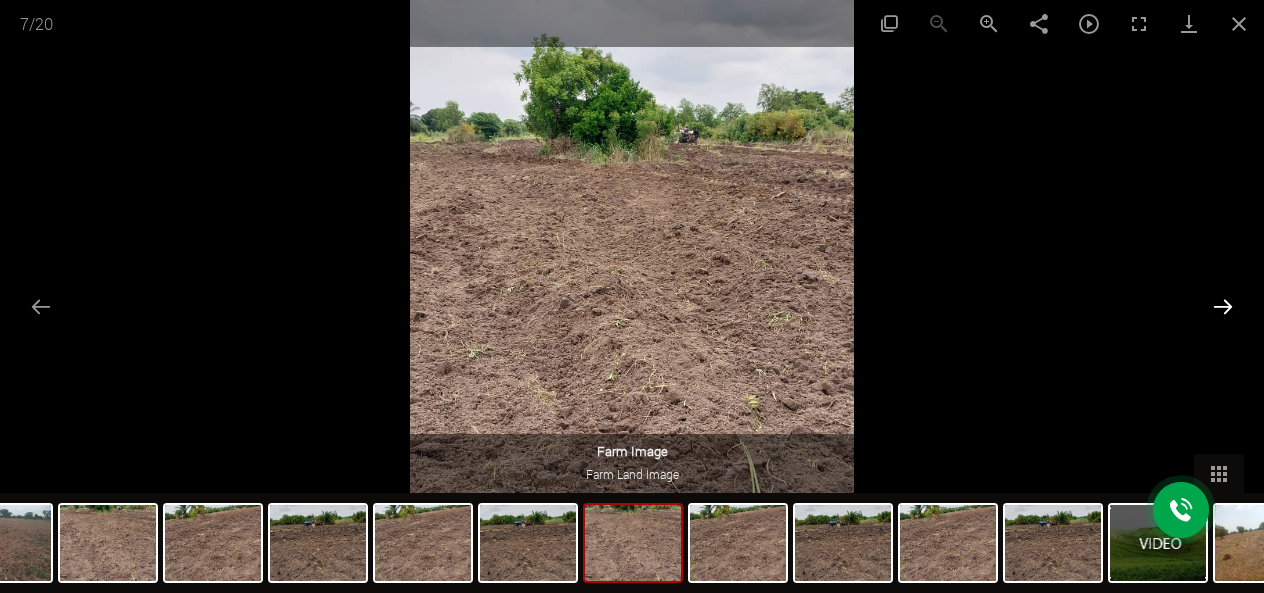 click at bounding box center [1223, 306] 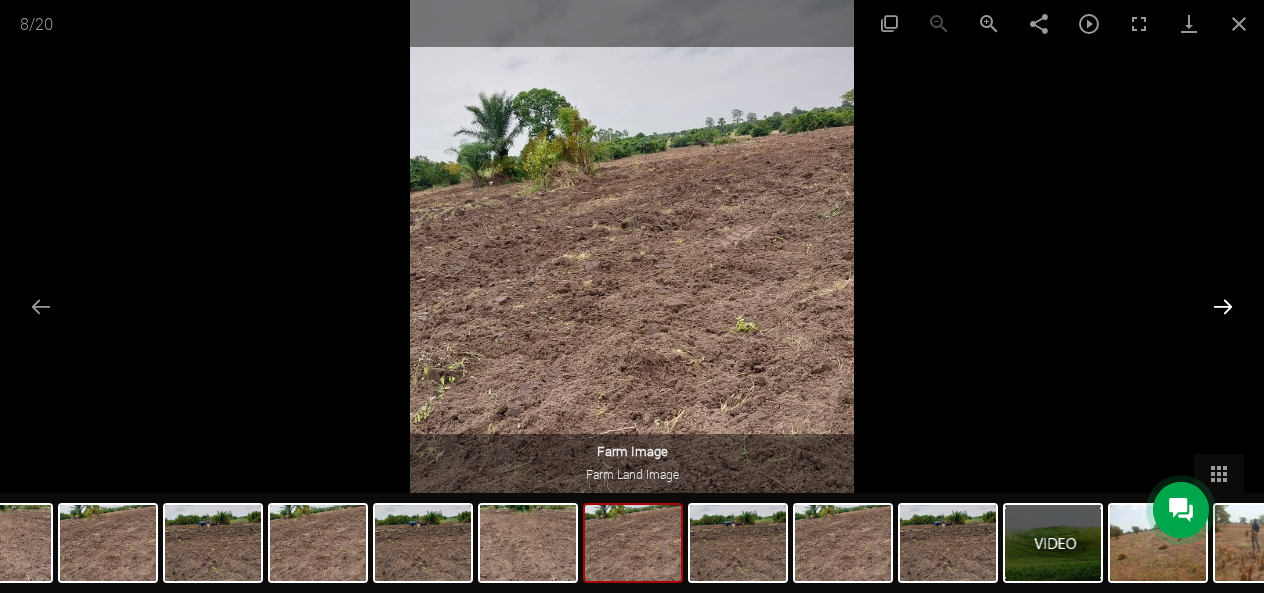 click at bounding box center [1223, 306] 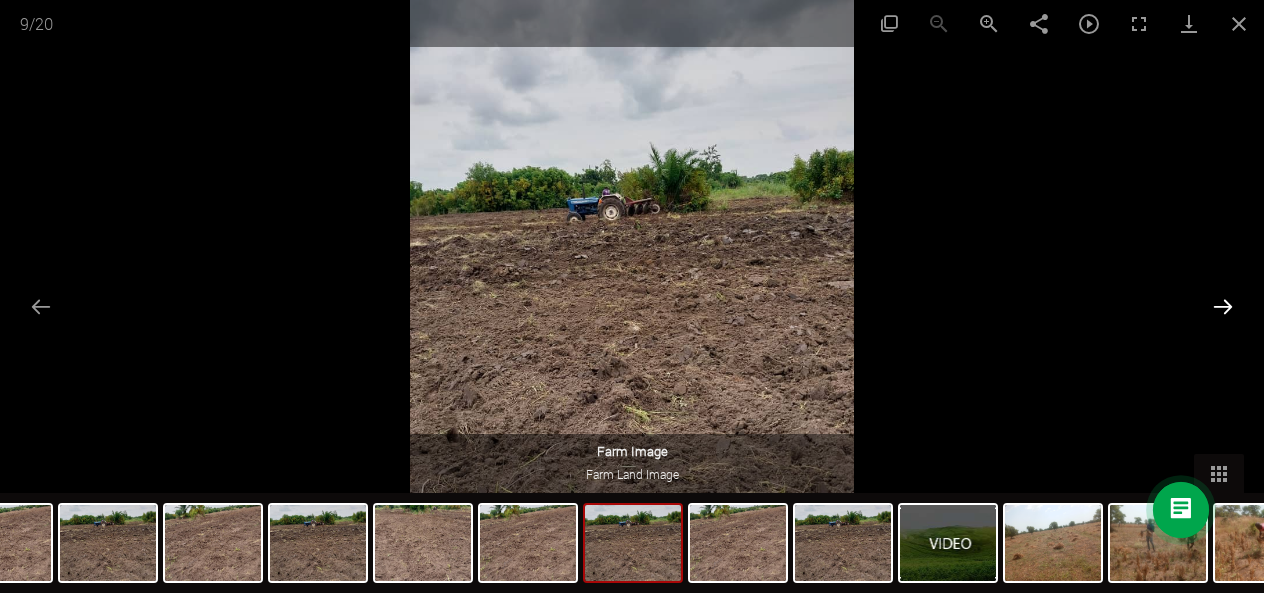 click at bounding box center (1223, 306) 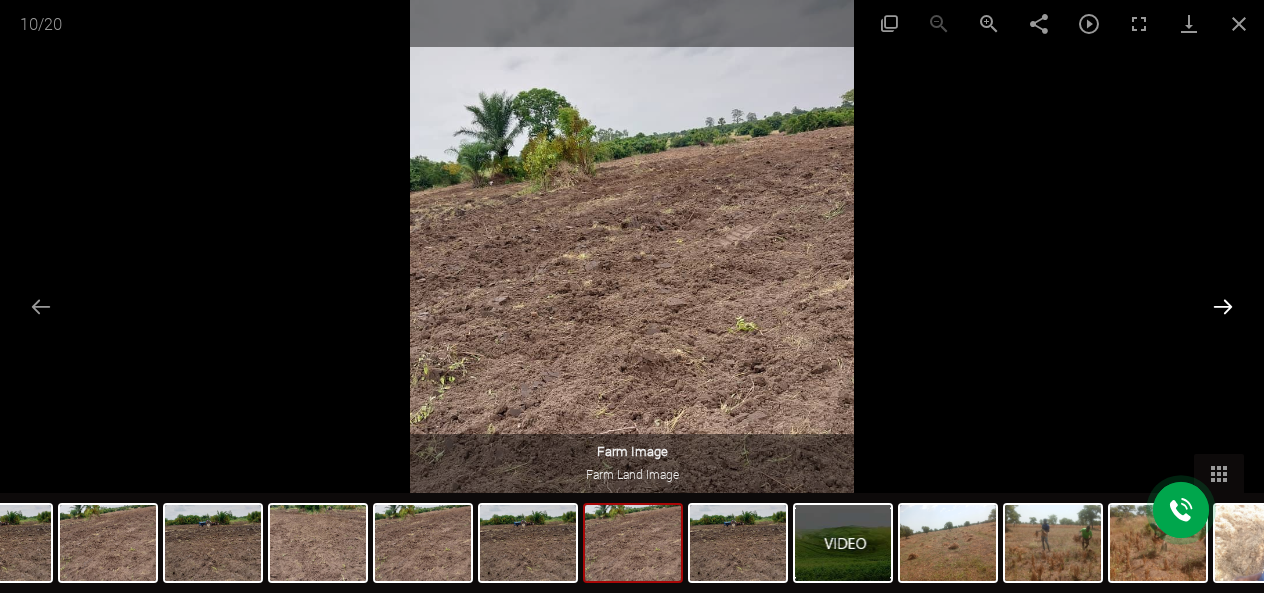 click at bounding box center (1223, 306) 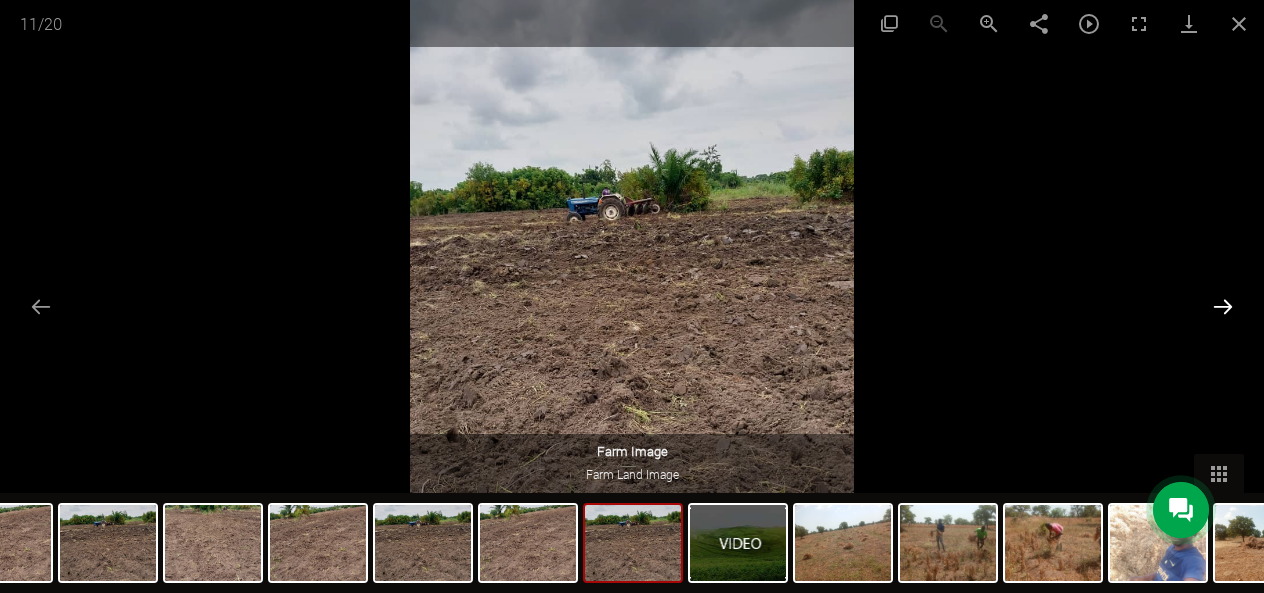 click at bounding box center (1223, 306) 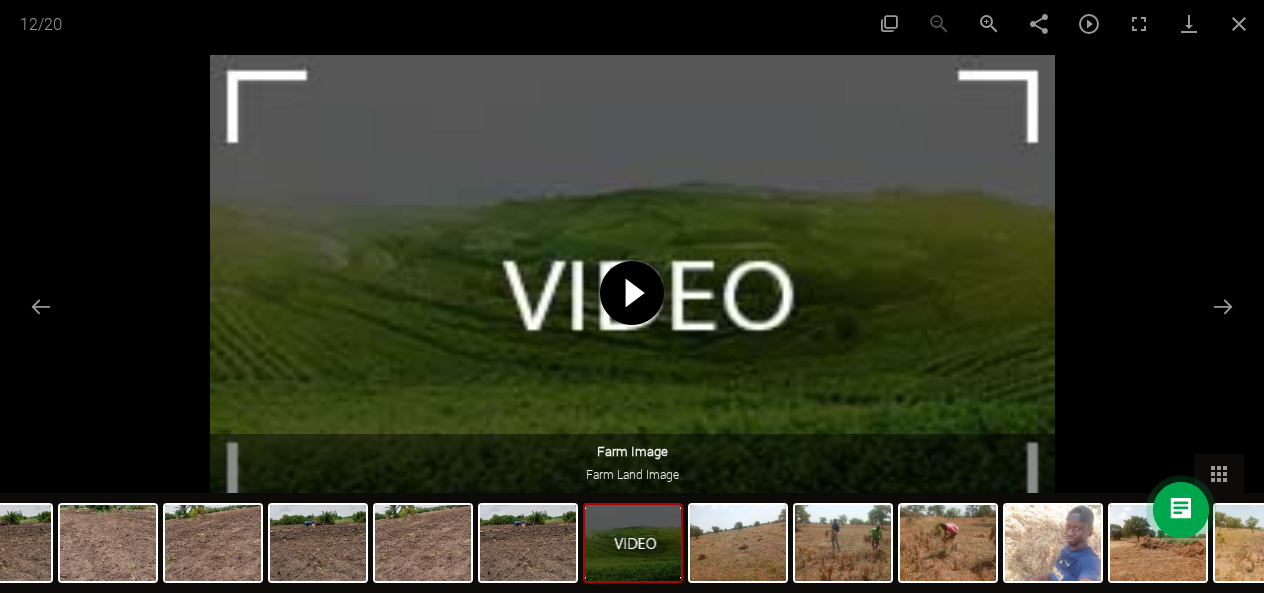 click at bounding box center [632, 293] 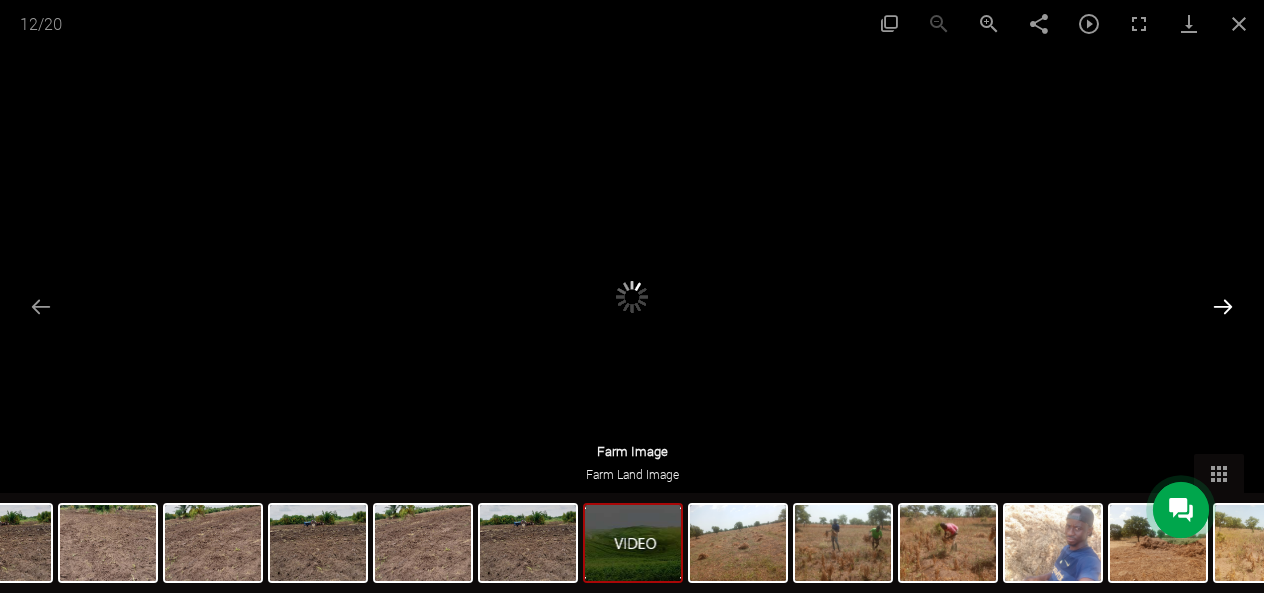 click at bounding box center [1223, 306] 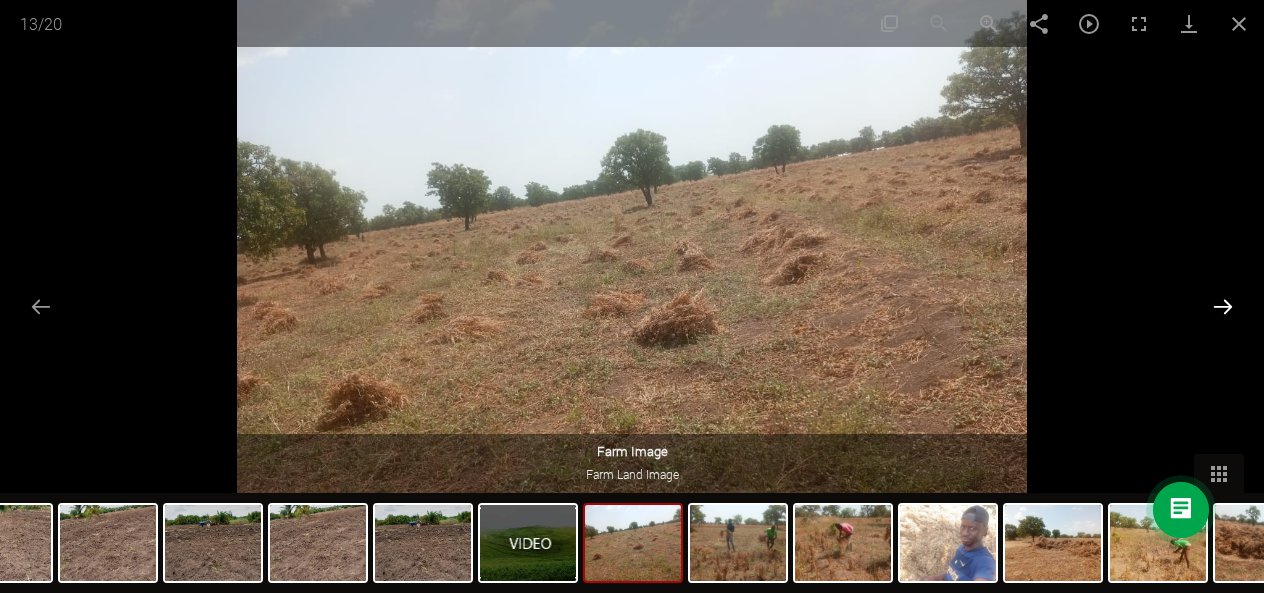 click at bounding box center (1223, 306) 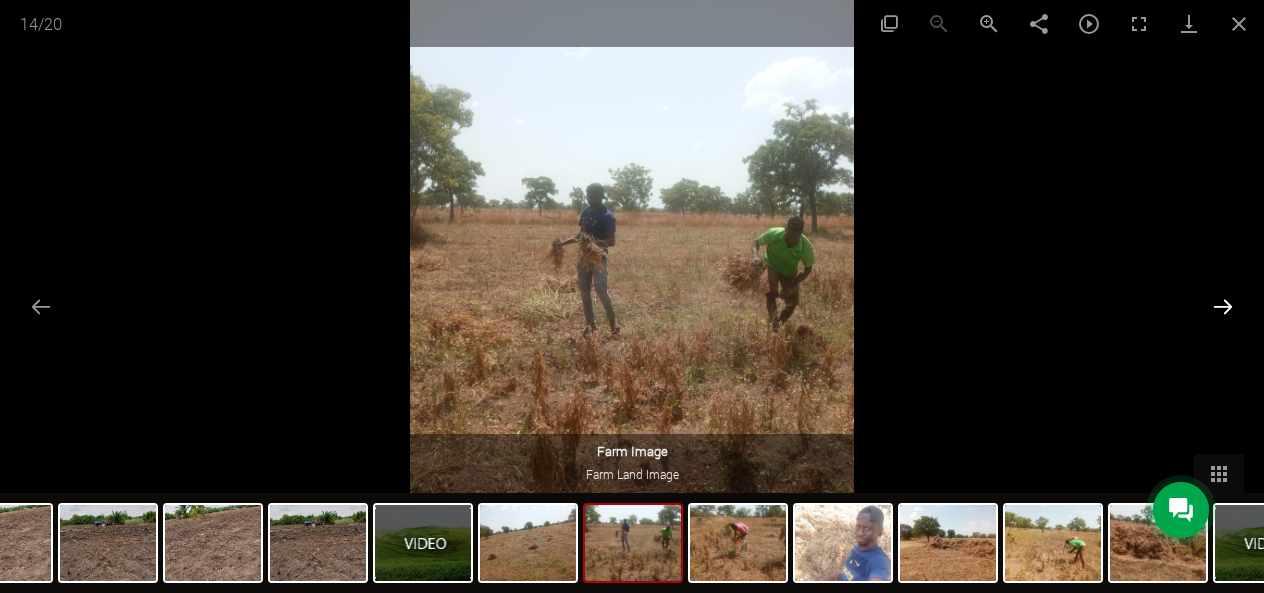 click at bounding box center (1223, 306) 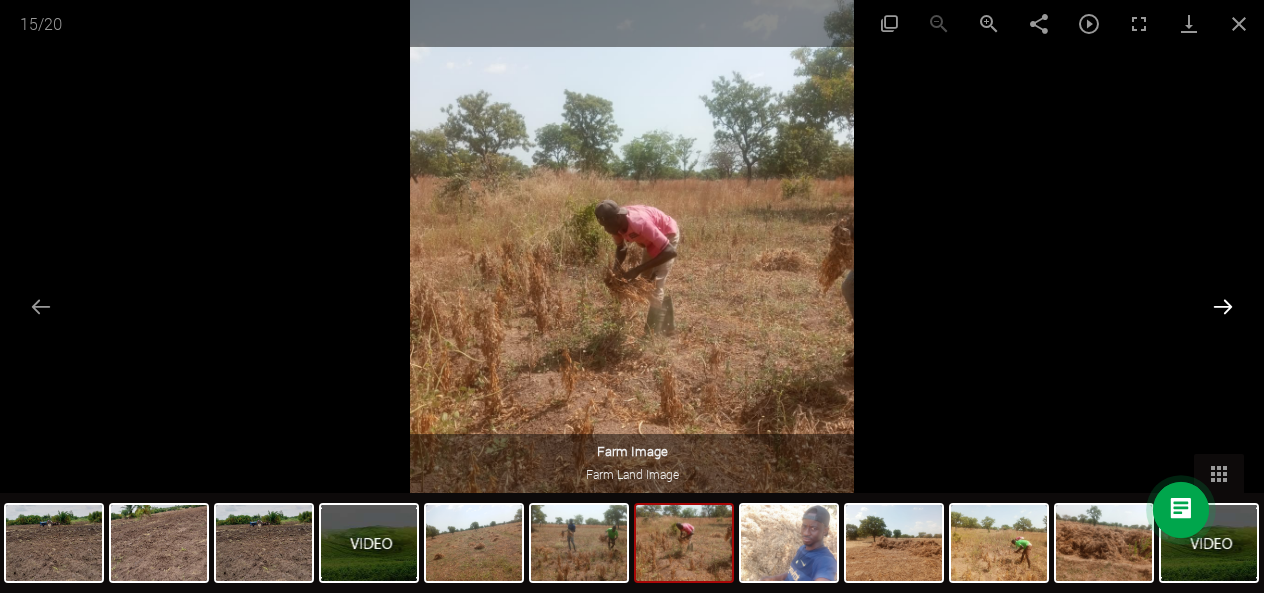 click at bounding box center [1223, 306] 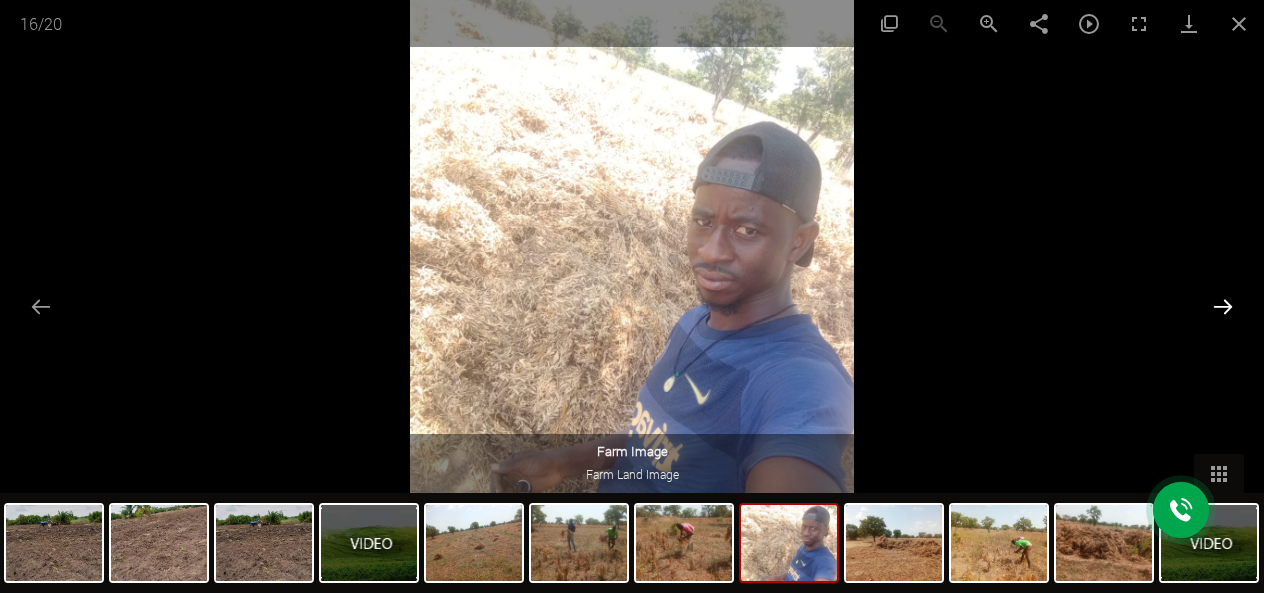 click at bounding box center (1223, 306) 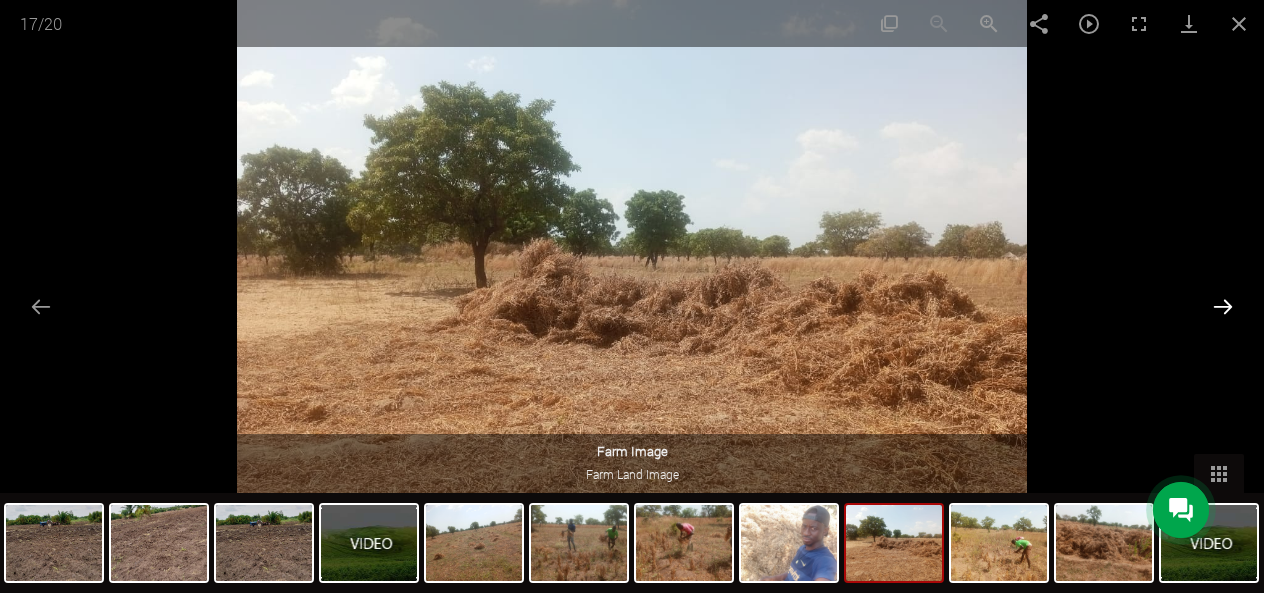 click at bounding box center (1223, 306) 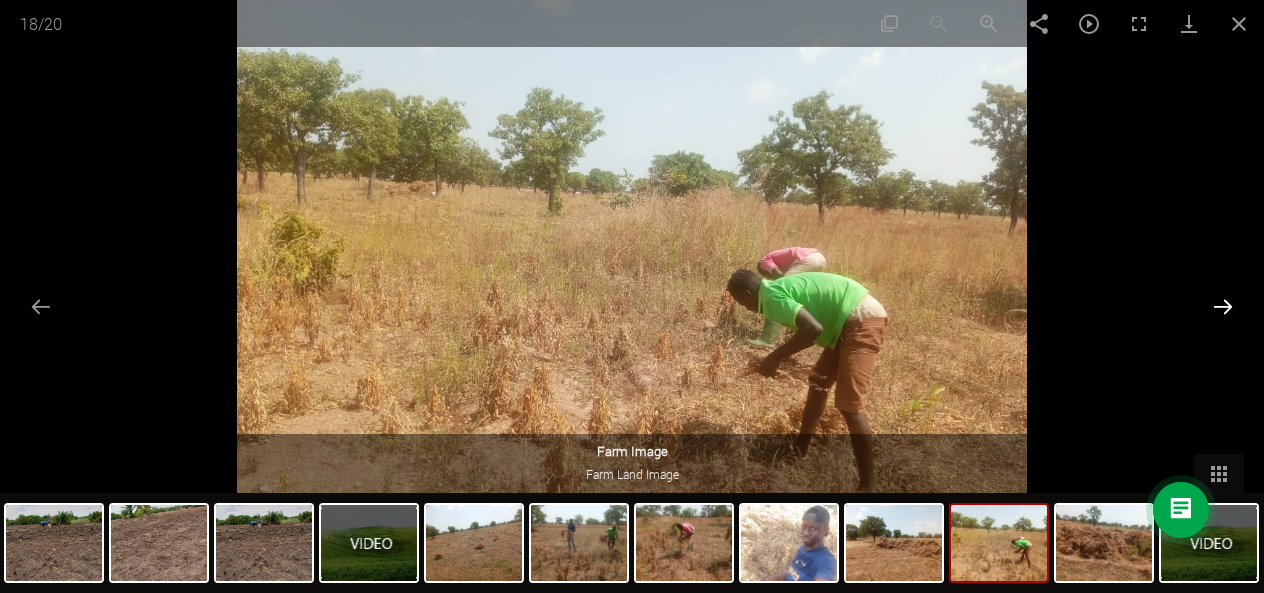 click at bounding box center [1223, 306] 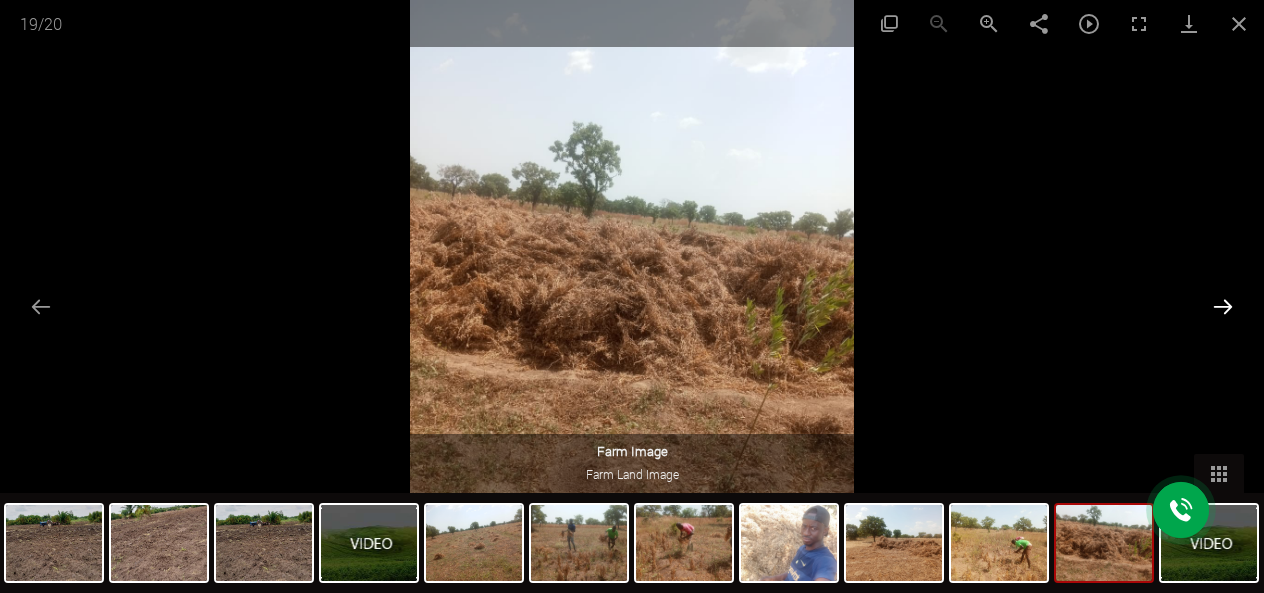 click at bounding box center (1223, 306) 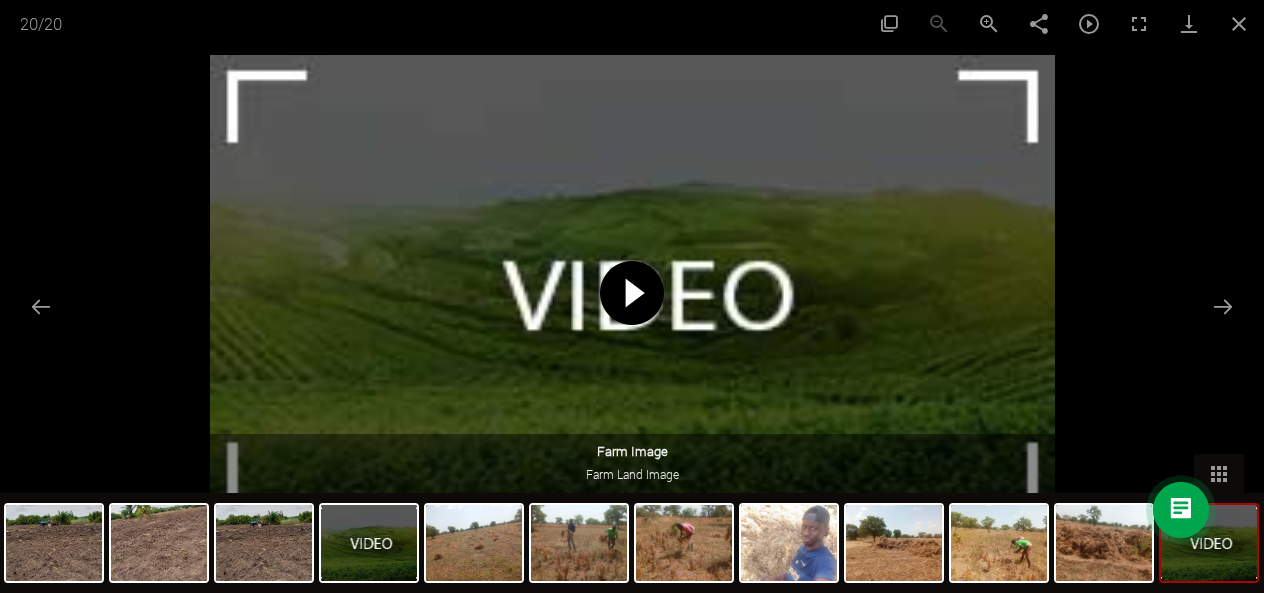 click at bounding box center [632, 293] 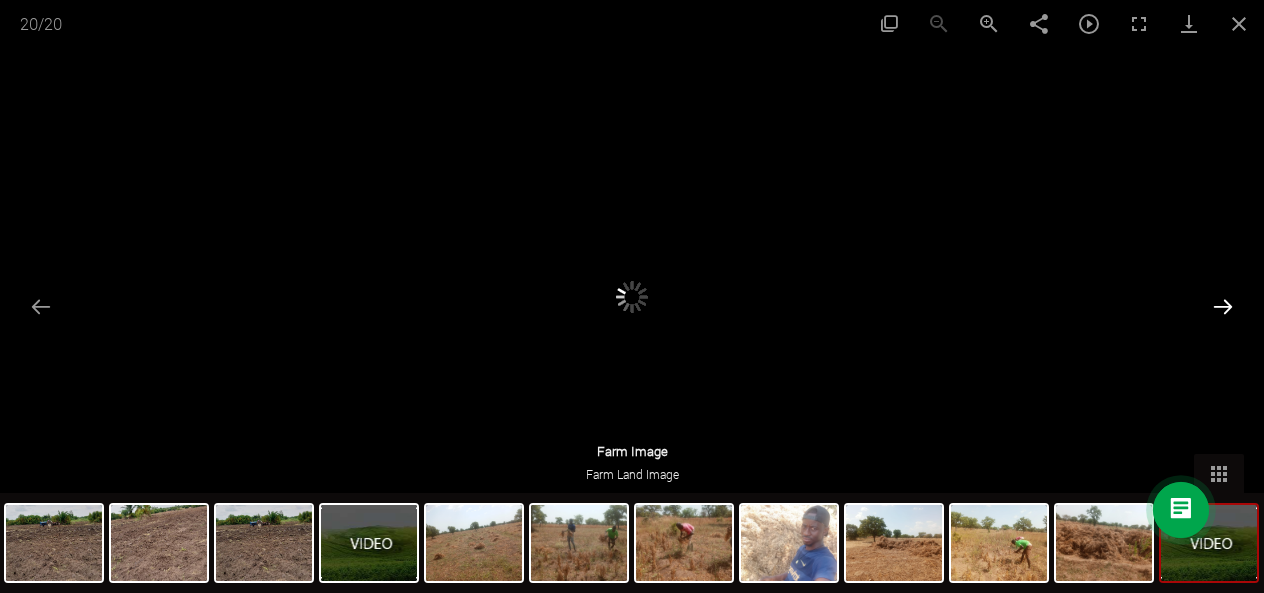 click at bounding box center (1223, 306) 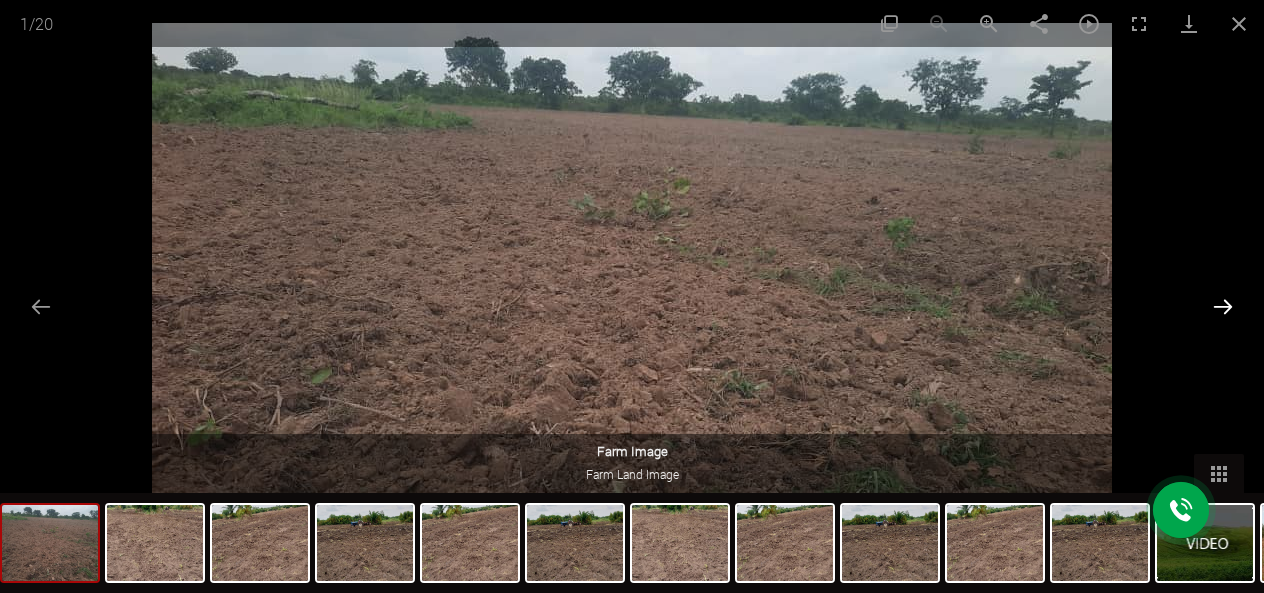 click at bounding box center (1223, 306) 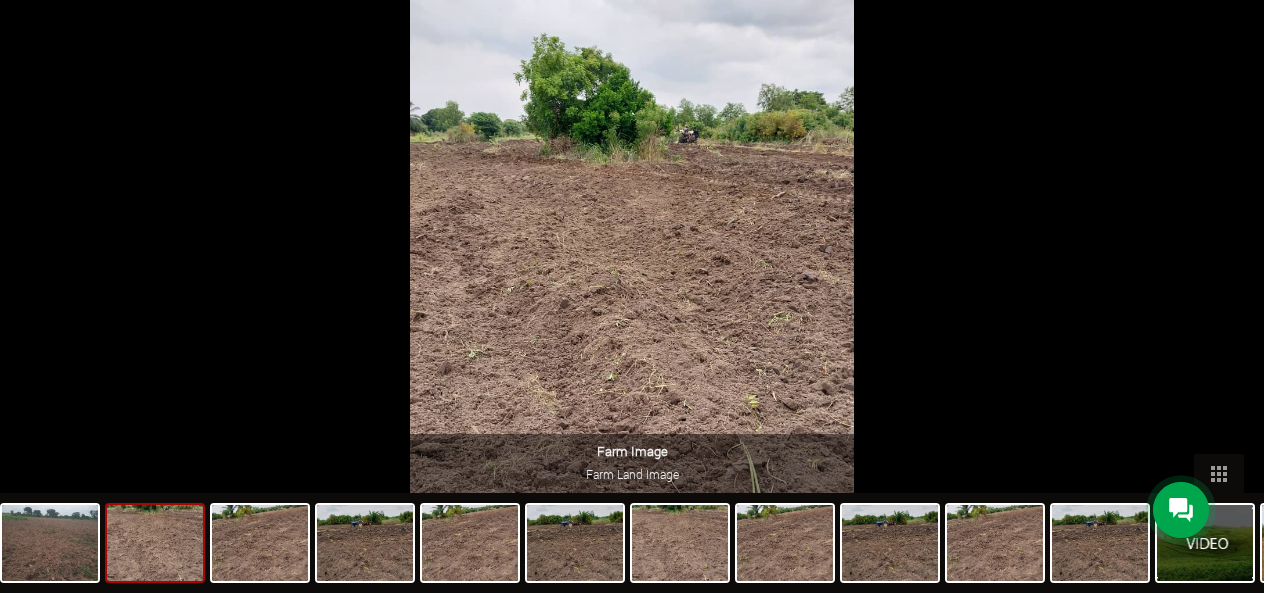 click at bounding box center (1233, 306) 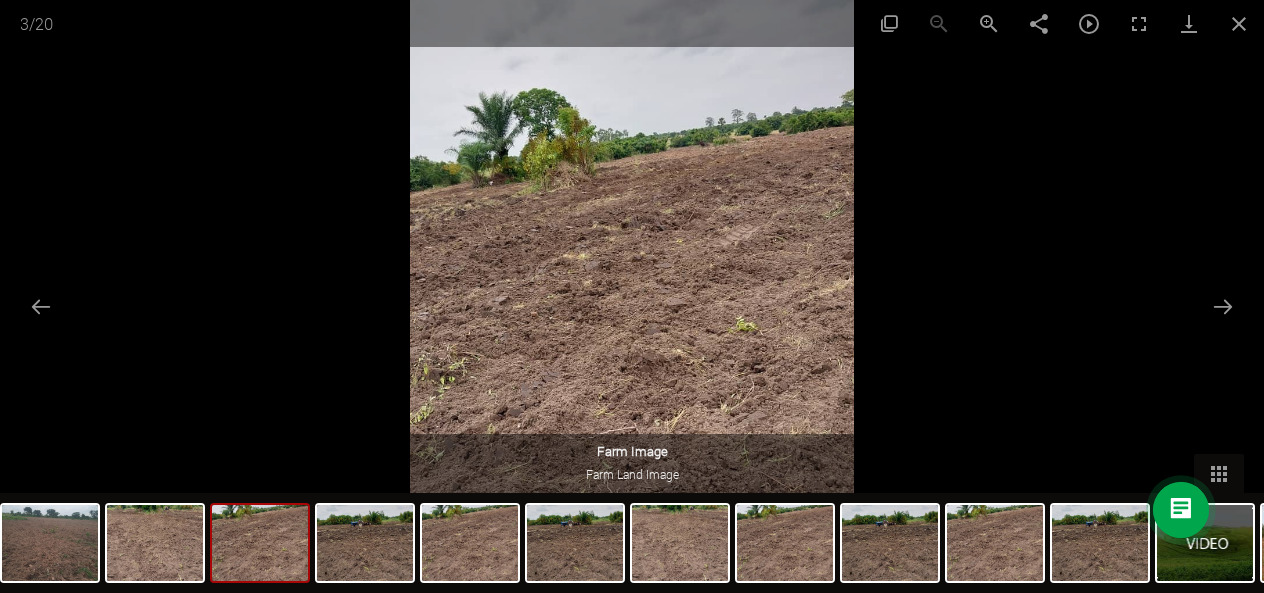 click at bounding box center [632, 296] 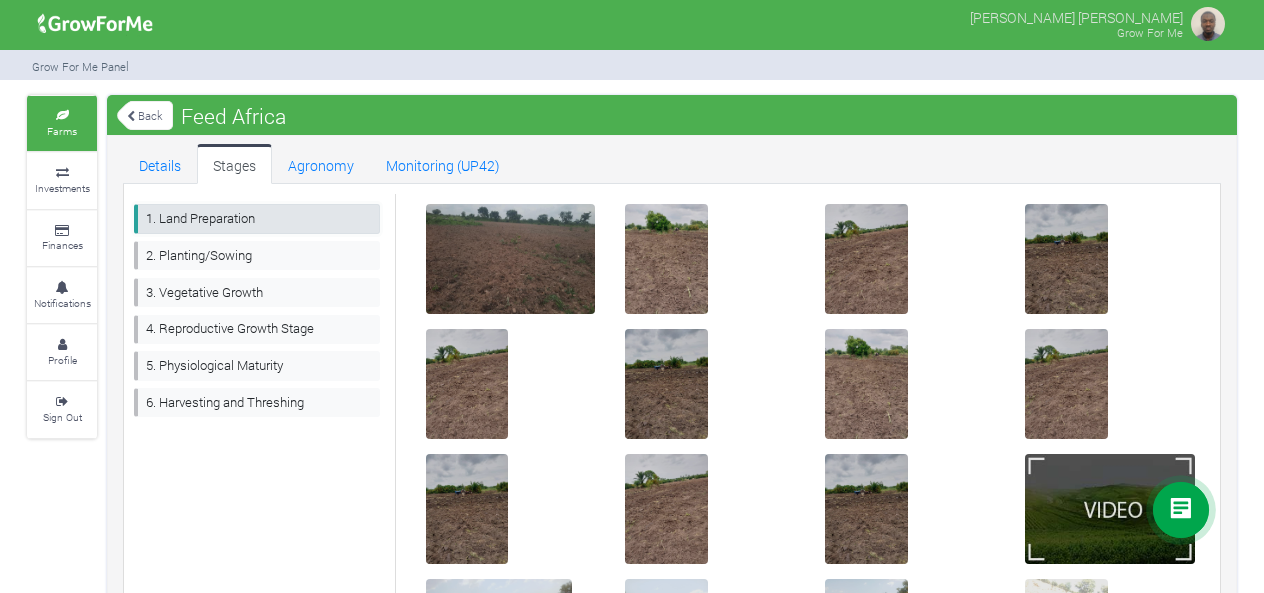 click on "1. Land Preparation" at bounding box center (257, 218) 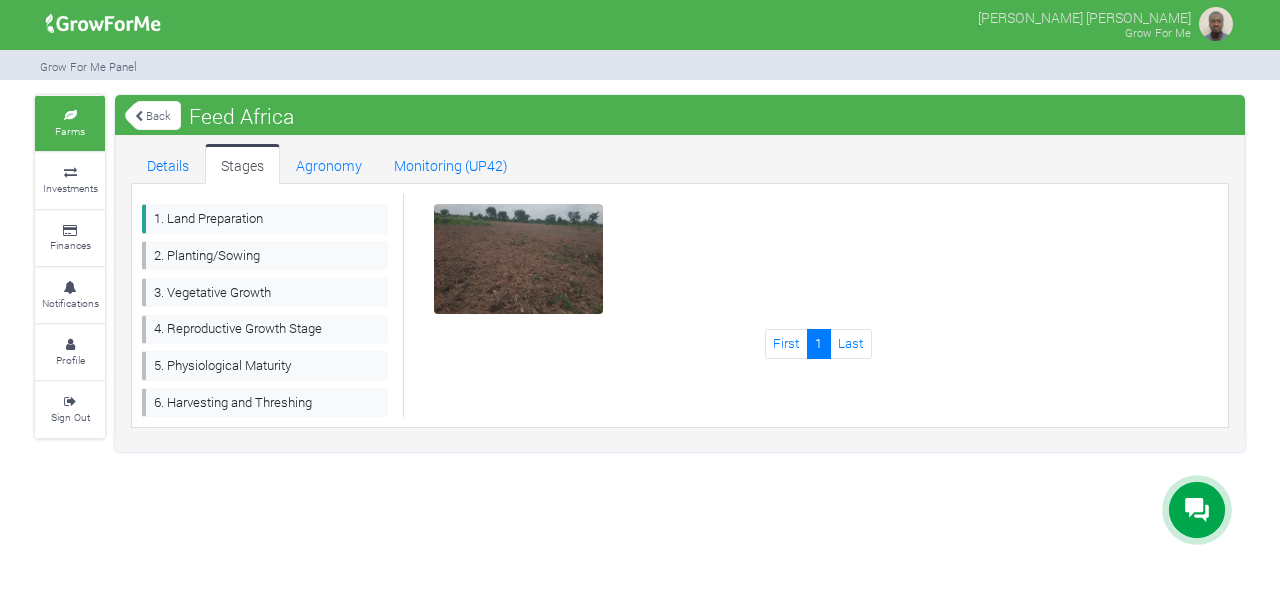 scroll, scrollTop: 0, scrollLeft: 0, axis: both 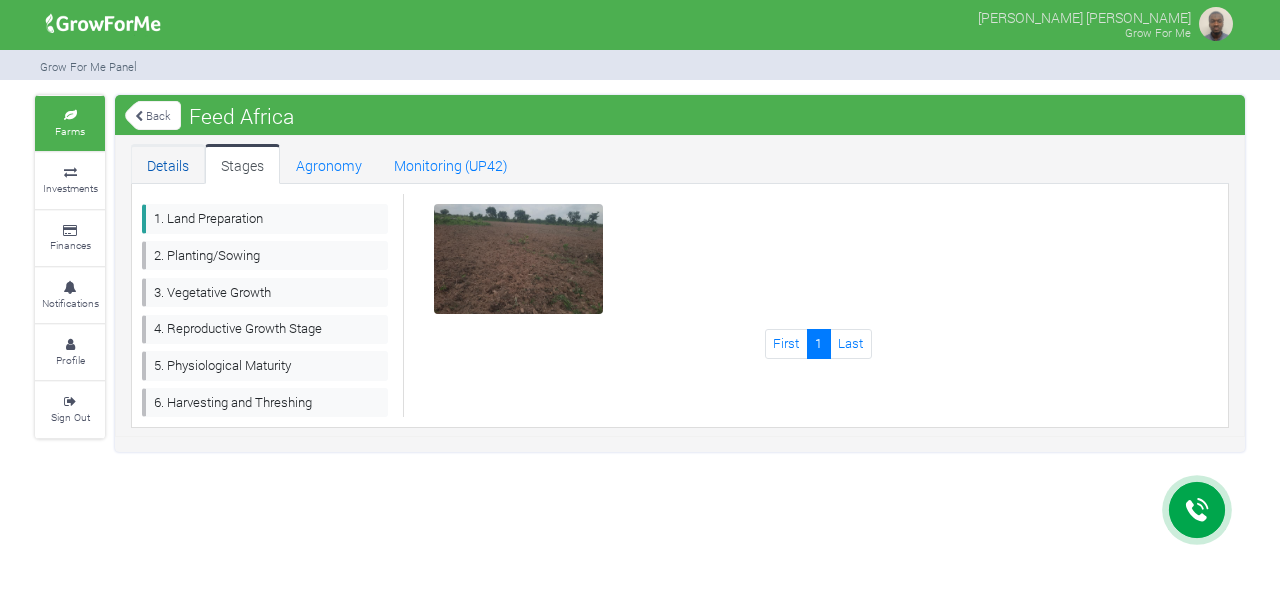 click on "Details" at bounding box center (168, 164) 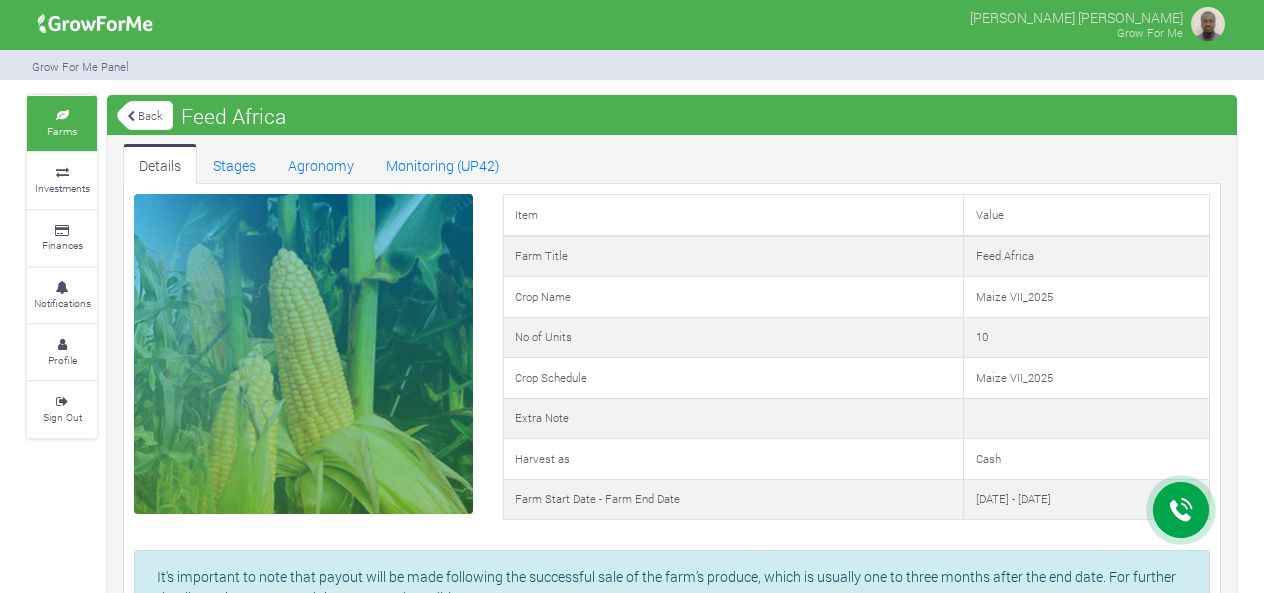 scroll, scrollTop: 0, scrollLeft: 0, axis: both 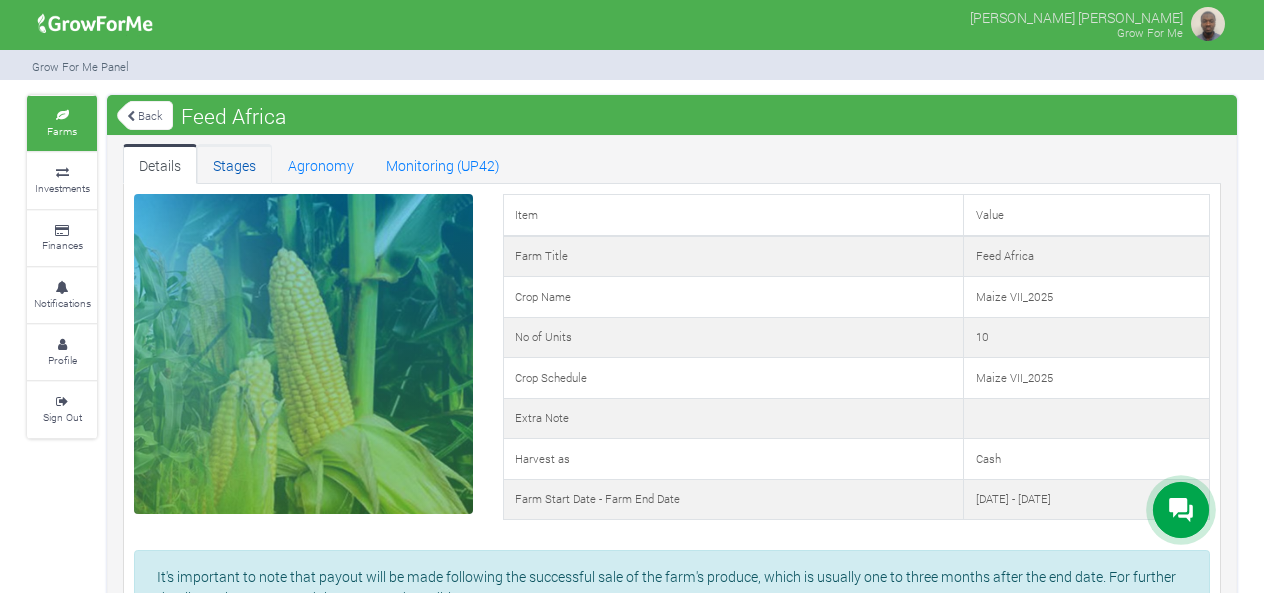 click on "Stages" at bounding box center [234, 164] 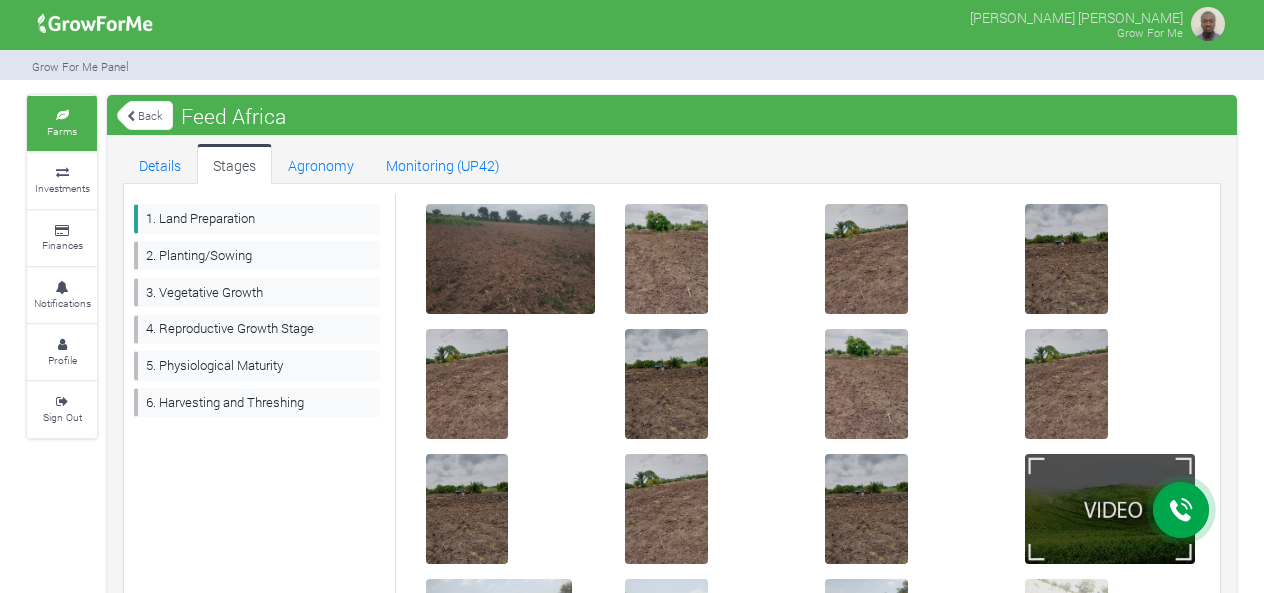 scroll, scrollTop: 0, scrollLeft: 0, axis: both 